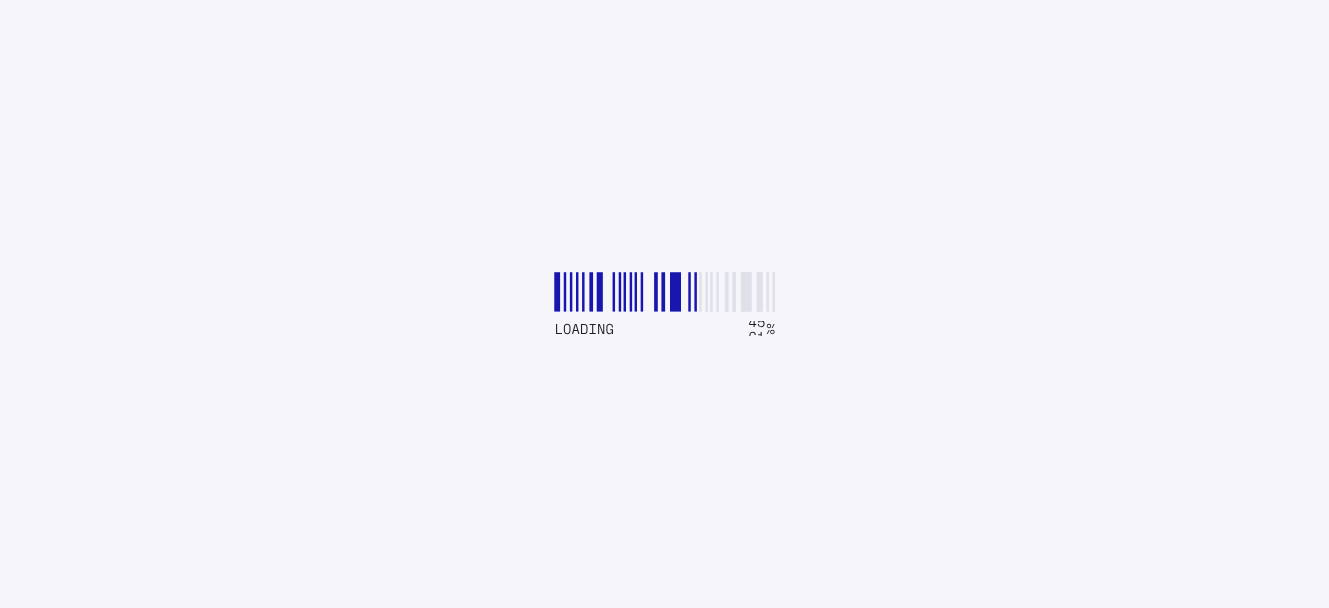 scroll, scrollTop: 0, scrollLeft: 0, axis: both 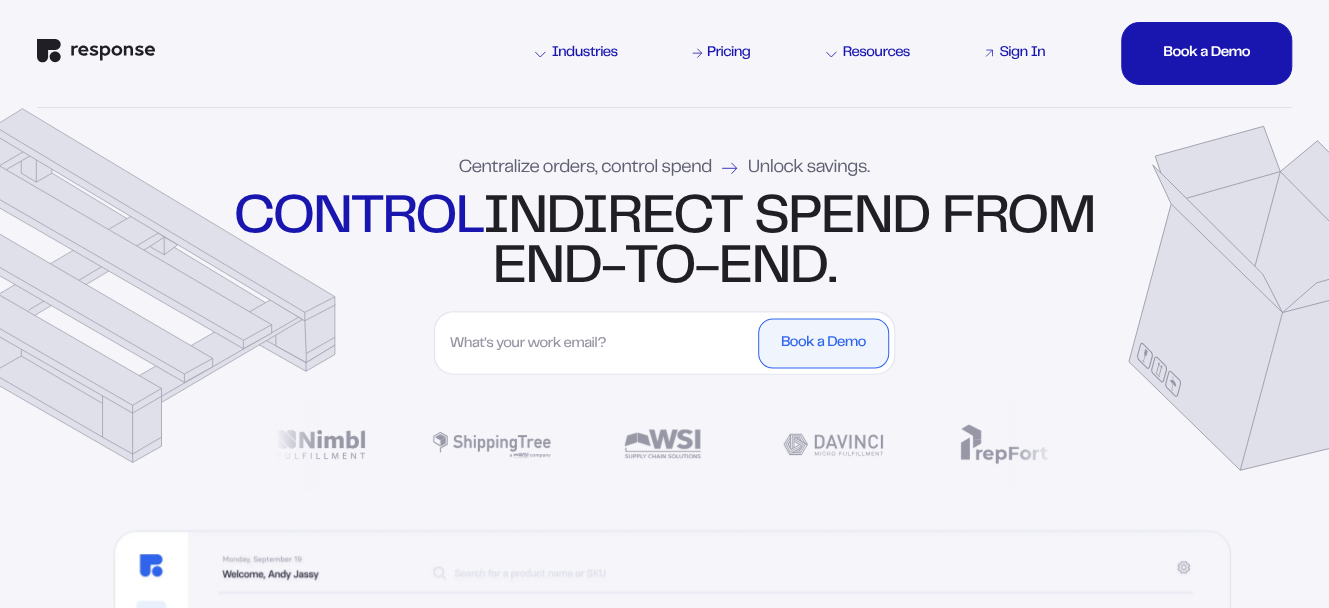 click on "Sign In" at bounding box center (1022, 53) 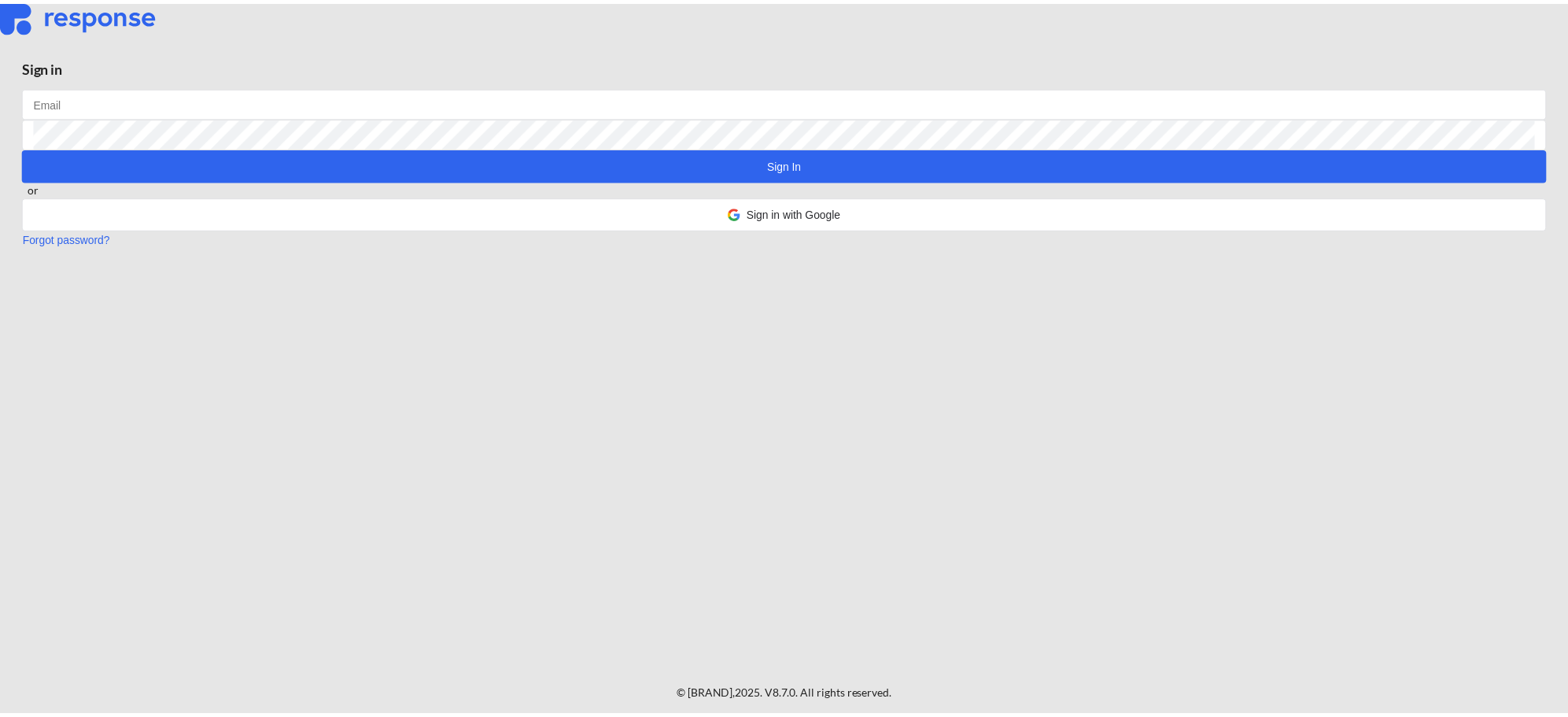scroll, scrollTop: 0, scrollLeft: 0, axis: both 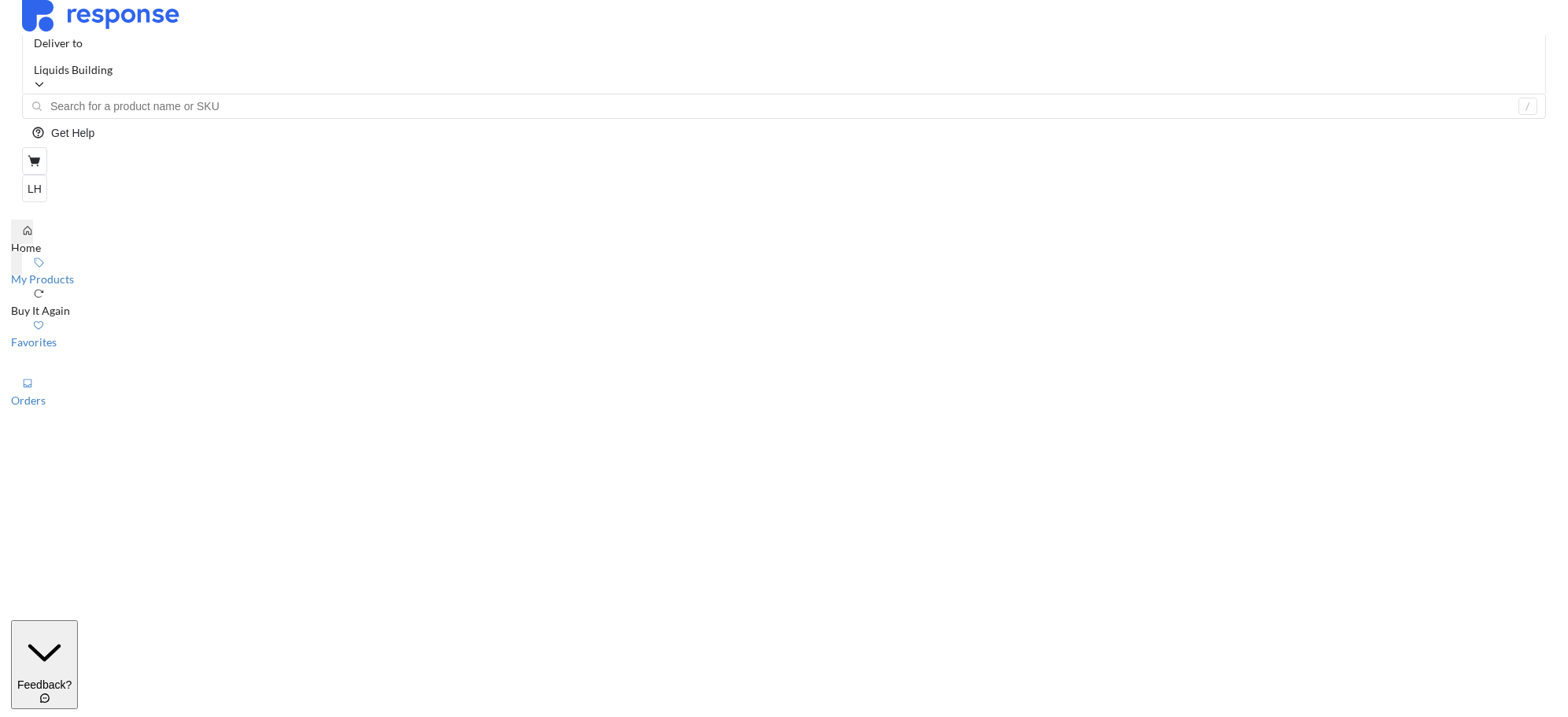 click on "Buy It Again" at bounding box center (40, 310) 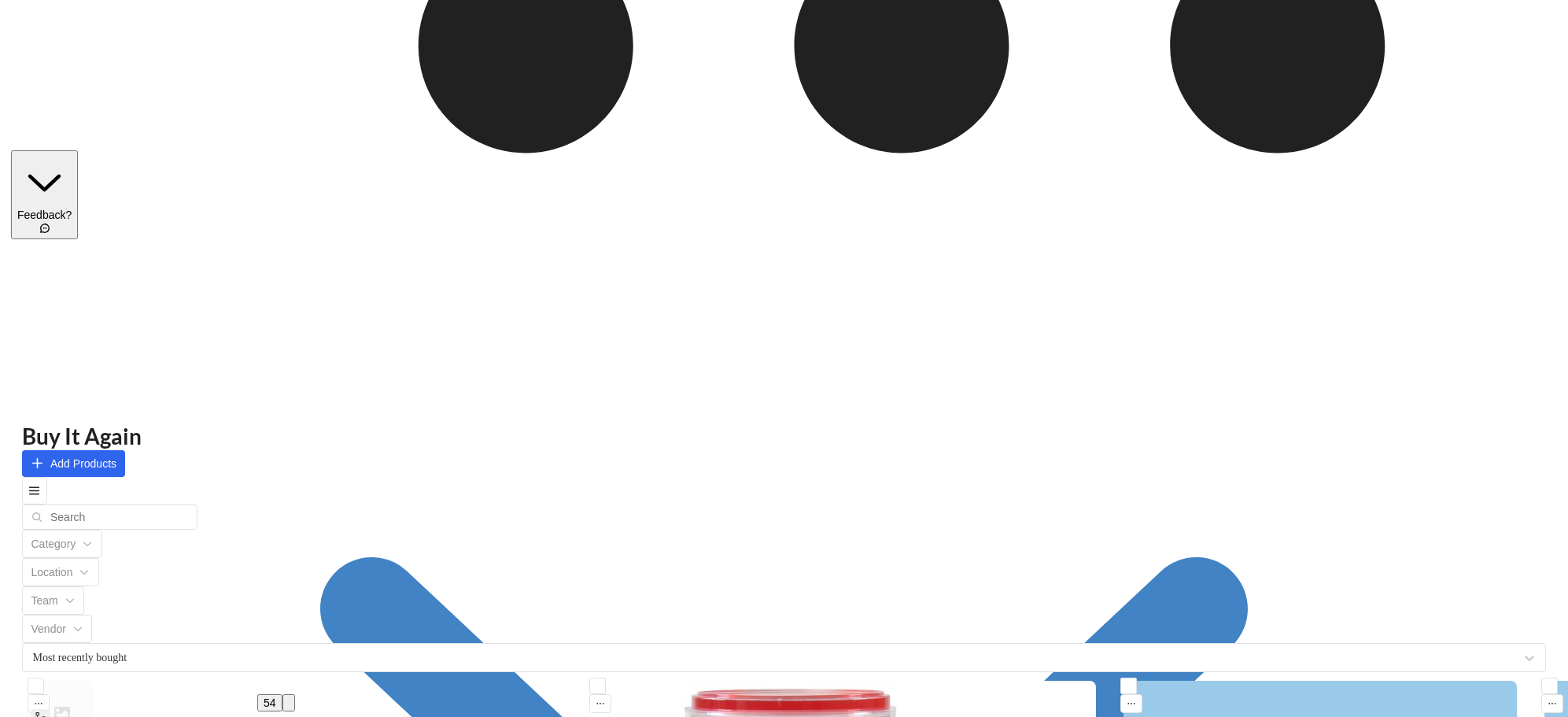 scroll, scrollTop: 65, scrollLeft: 0, axis: vertical 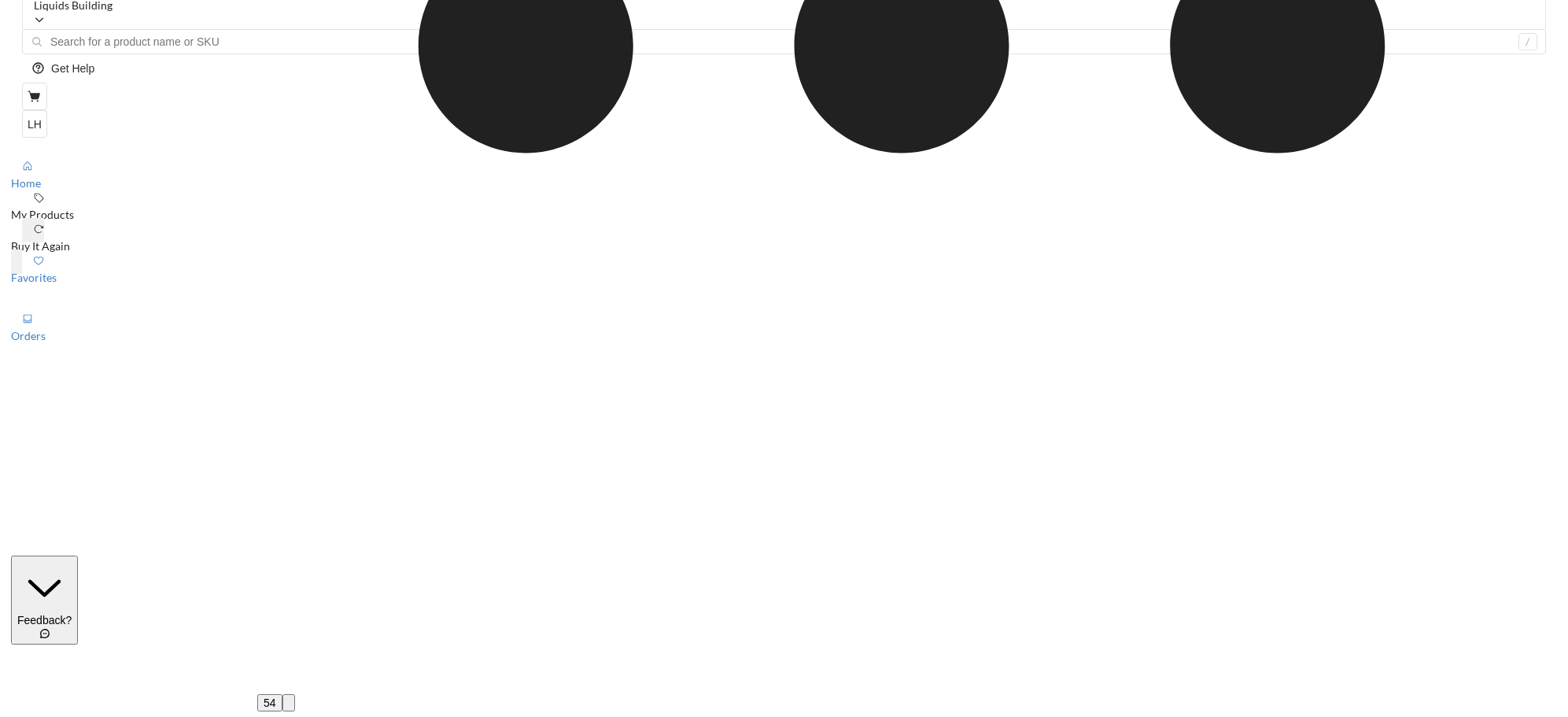 click on "My Products" at bounding box center (42, 214) 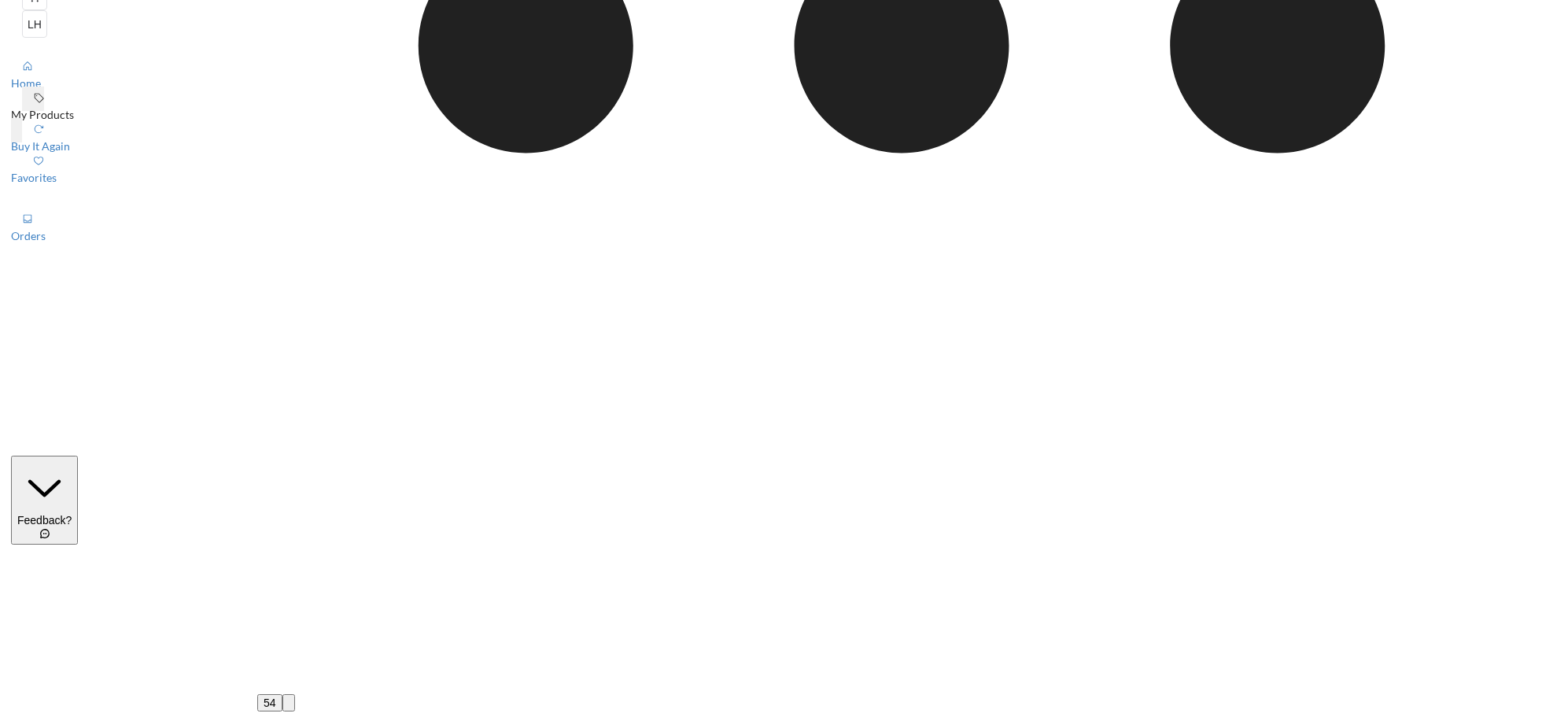 scroll, scrollTop: 0, scrollLeft: 0, axis: both 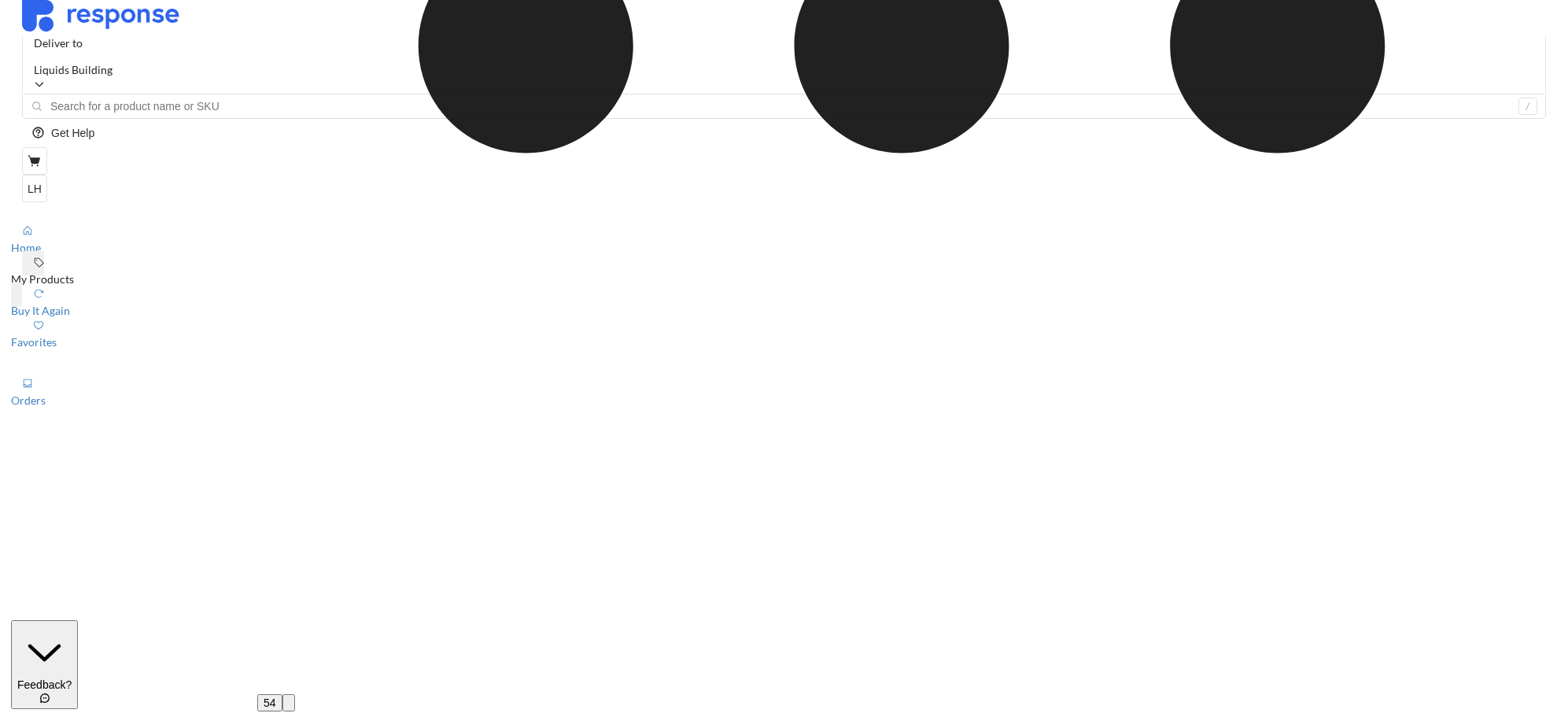 click at bounding box center (109, 987) 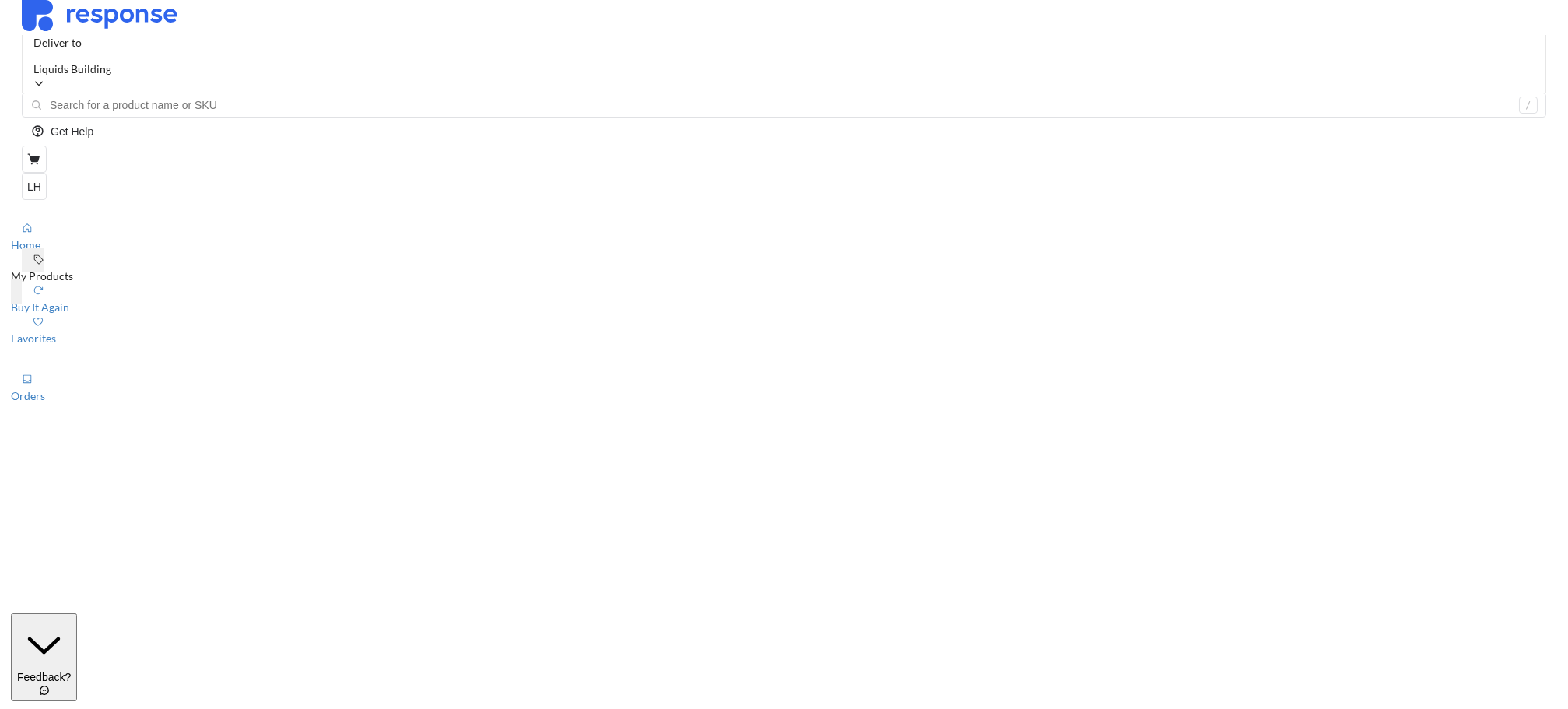 drag, startPoint x: 339, startPoint y: 130, endPoint x: 196, endPoint y: 130, distance: 143 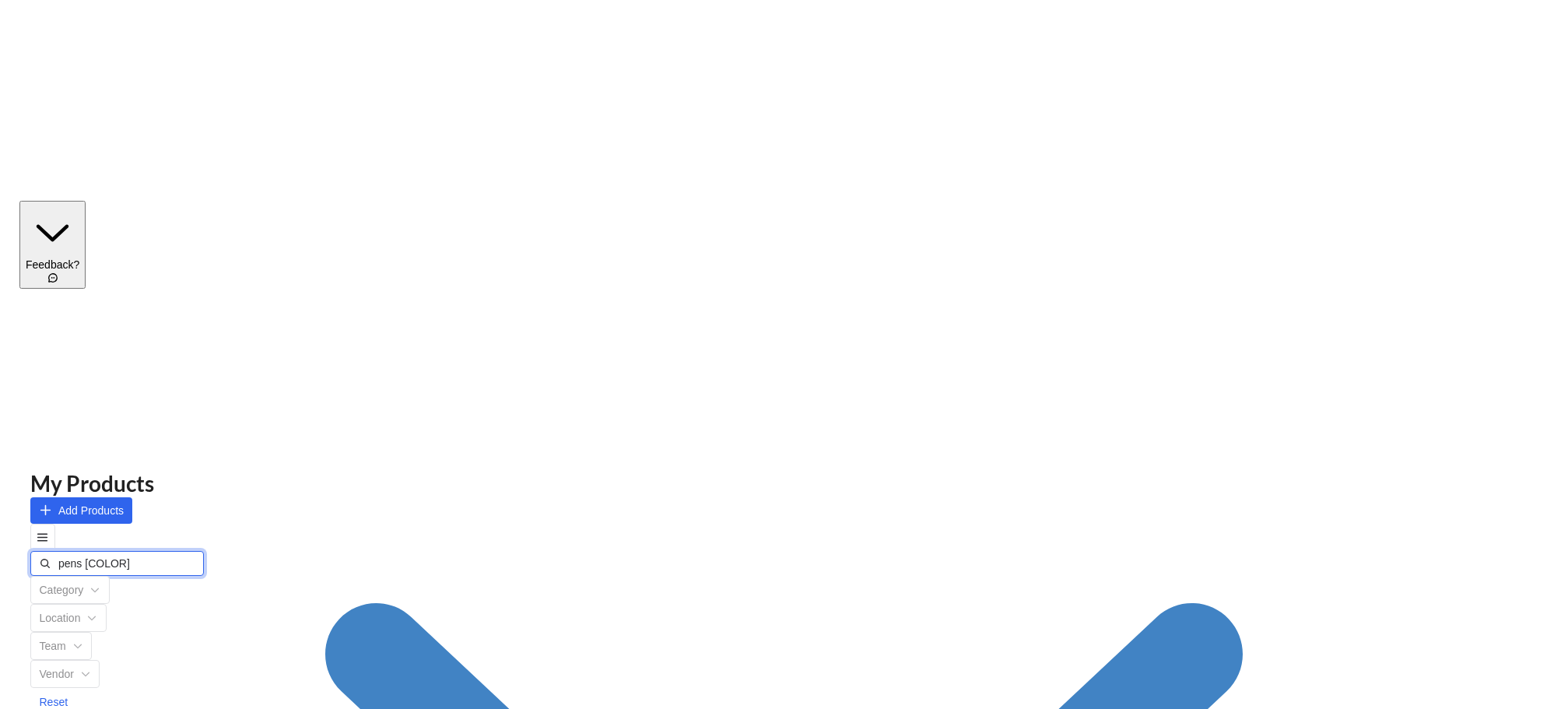 scroll, scrollTop: 0, scrollLeft: 0, axis: both 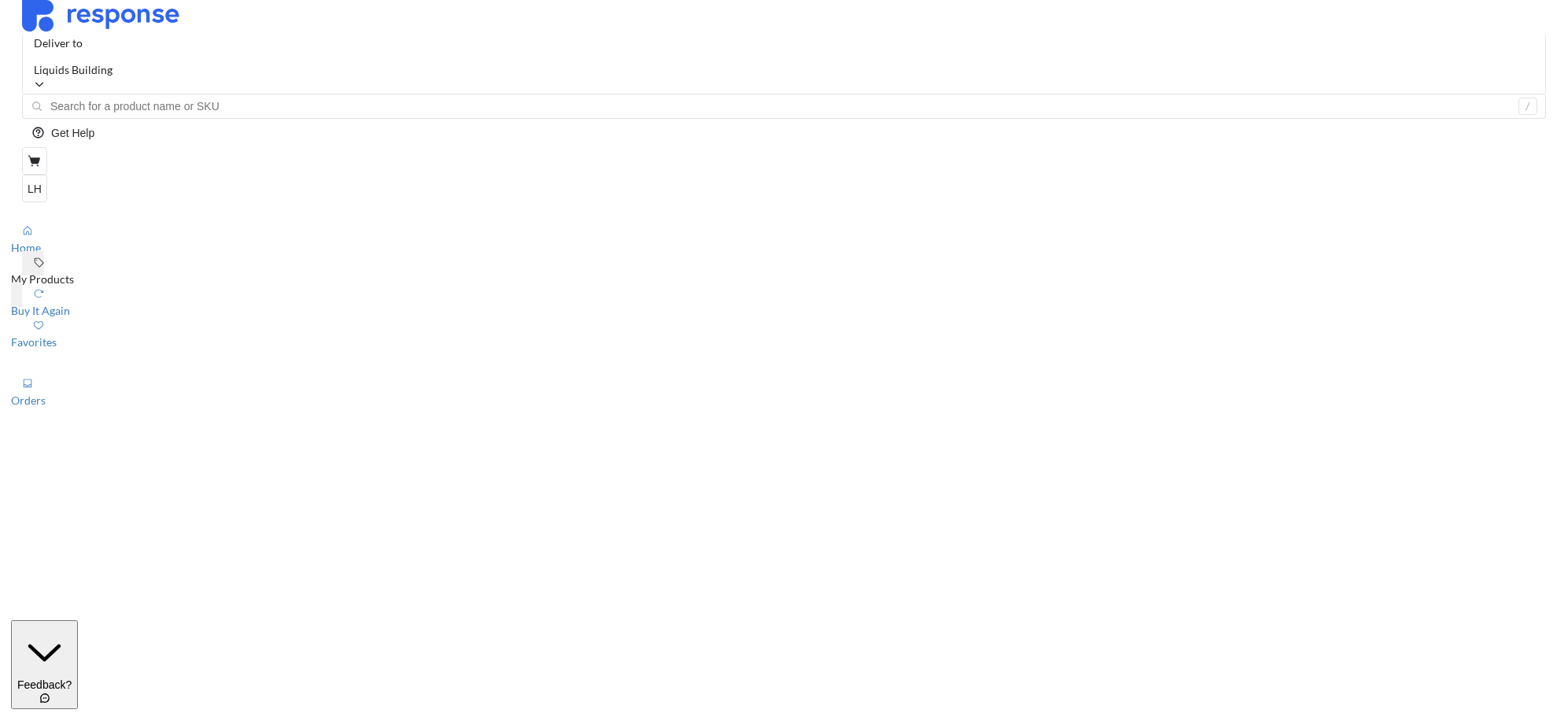drag, startPoint x: 350, startPoint y: 139, endPoint x: 226, endPoint y: 132, distance: 124.19742 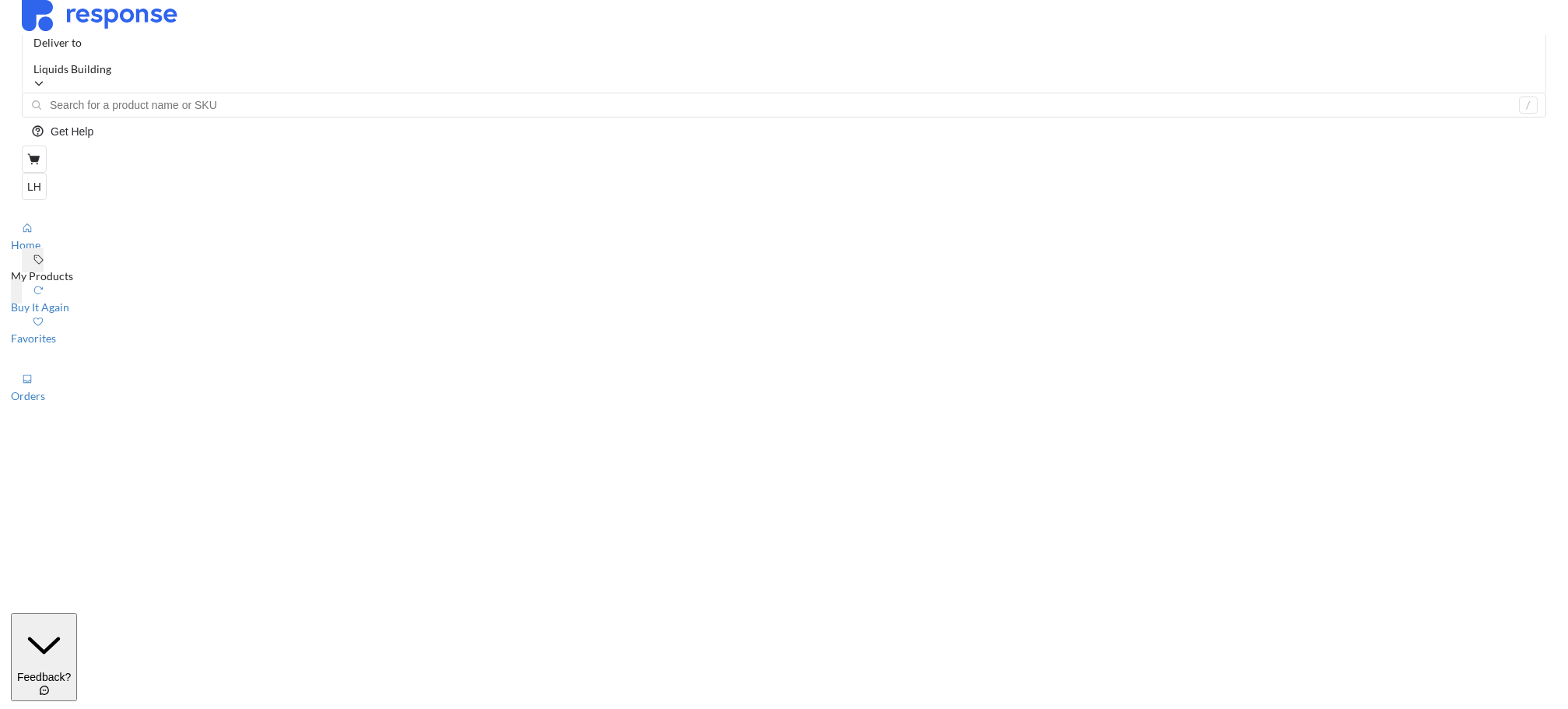 click at bounding box center [84, 1213] 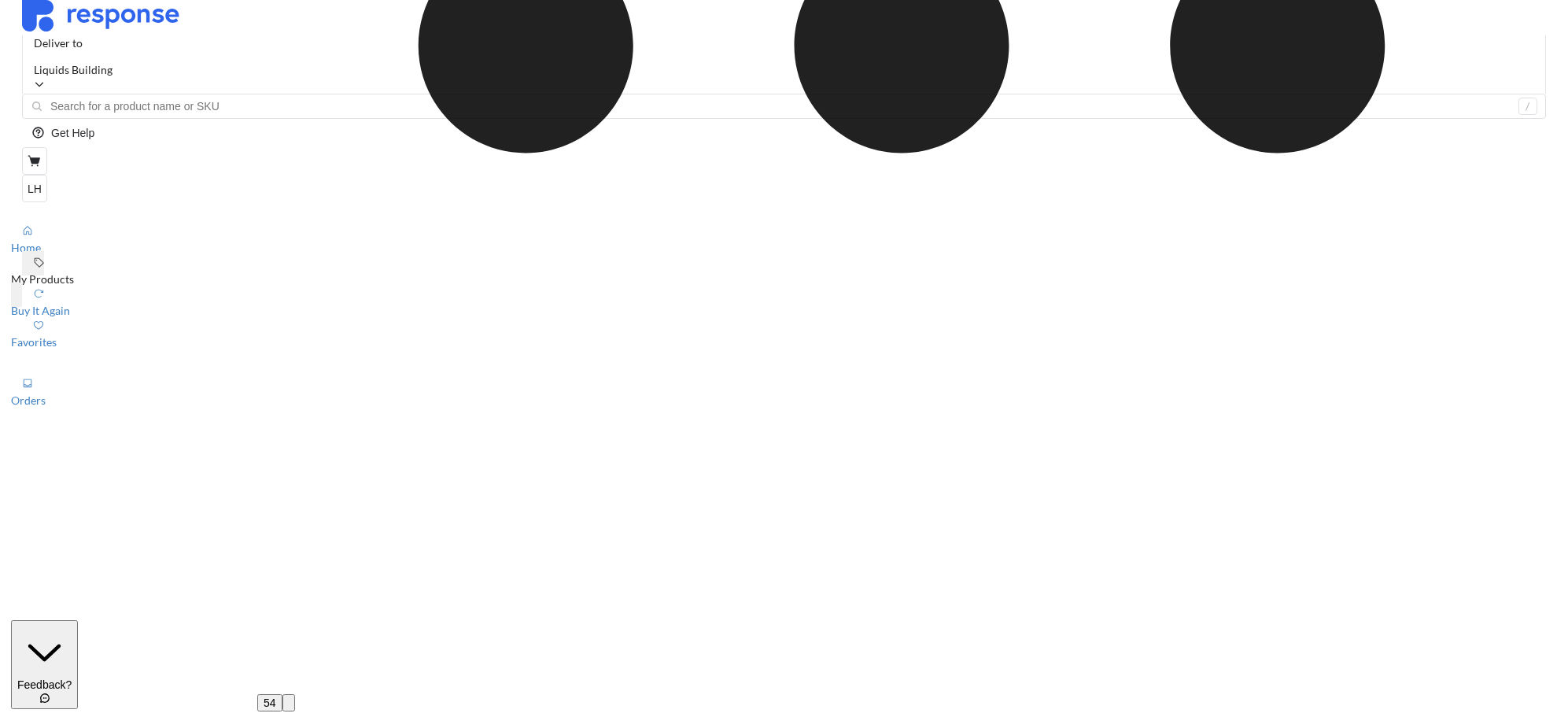 click at bounding box center [119, 987] 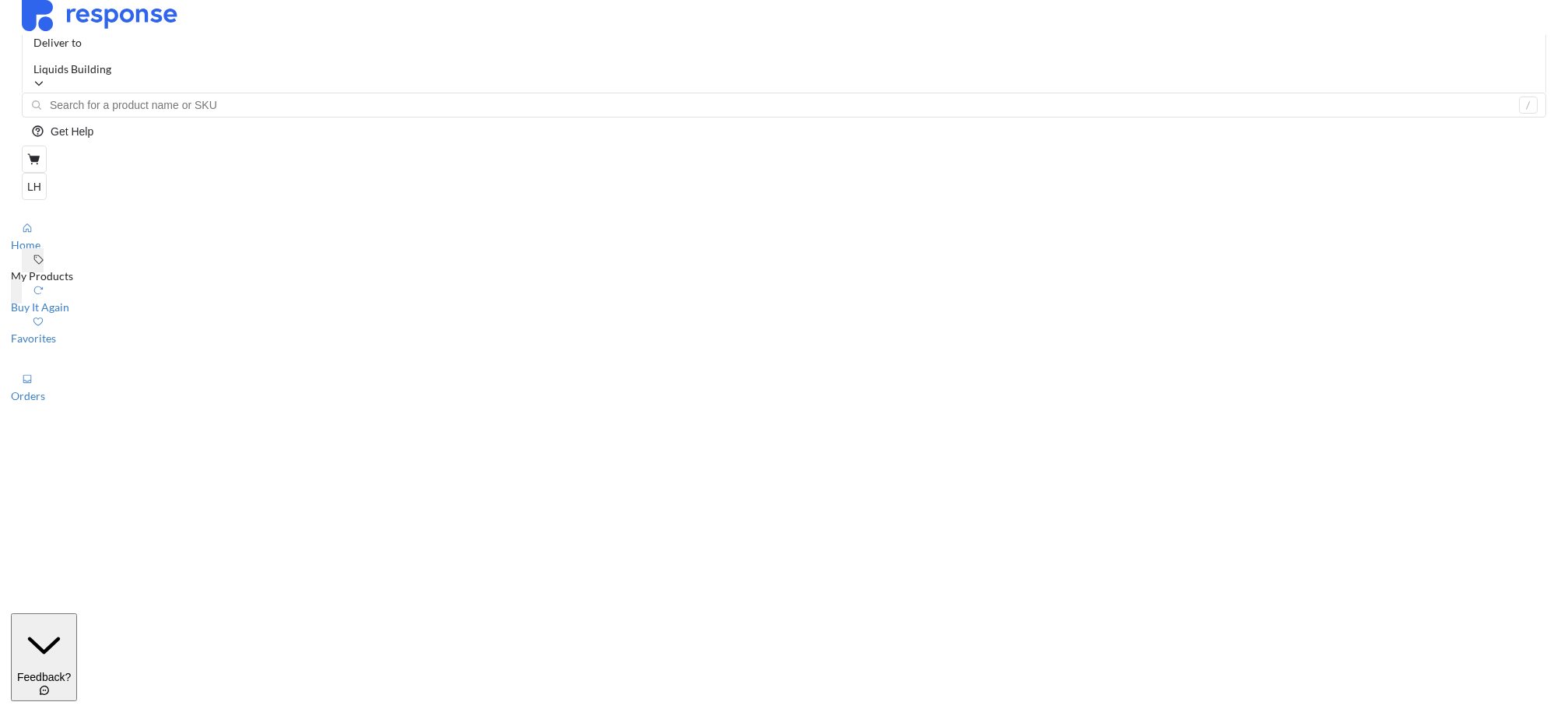 click on "pastuurizer" at bounding box center (118, 976) 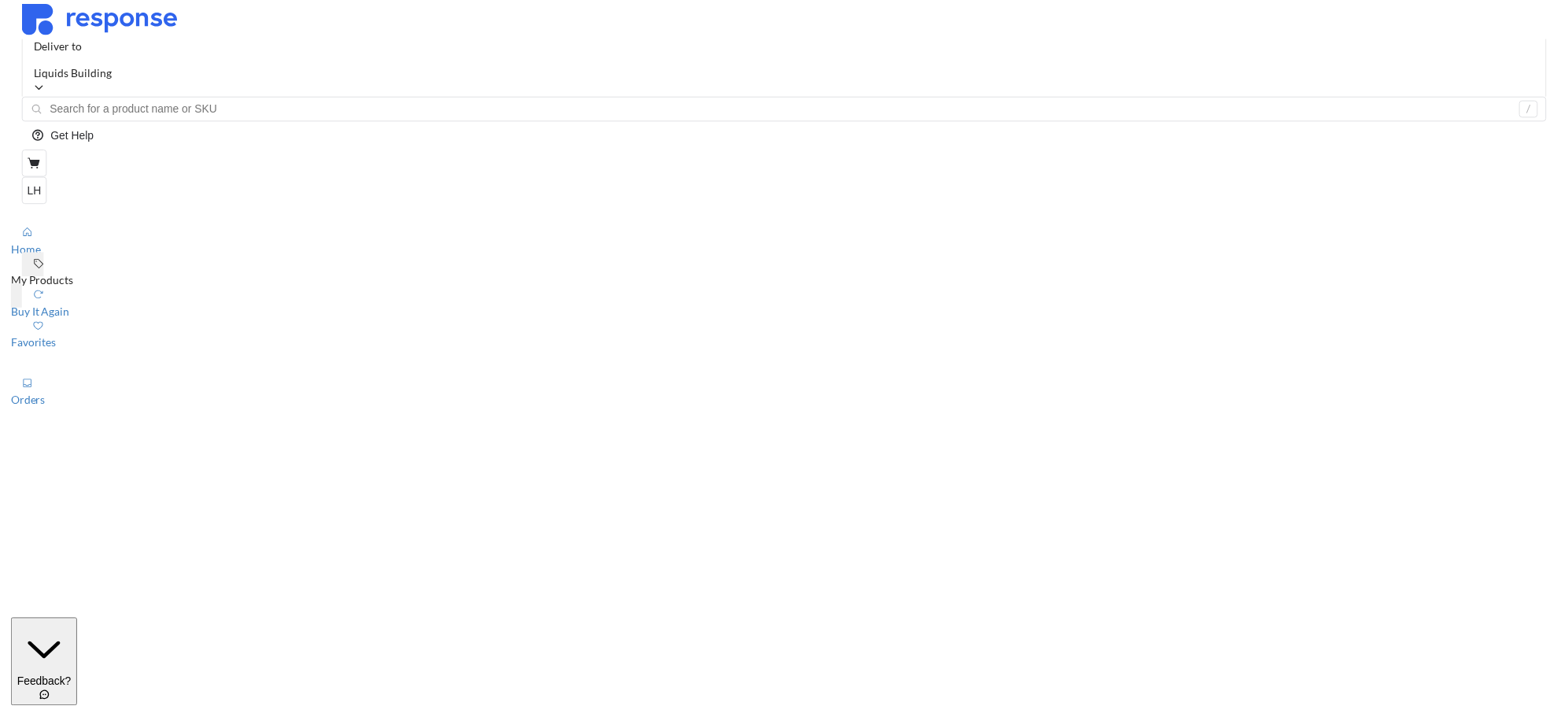 scroll, scrollTop: 560, scrollLeft: 0, axis: vertical 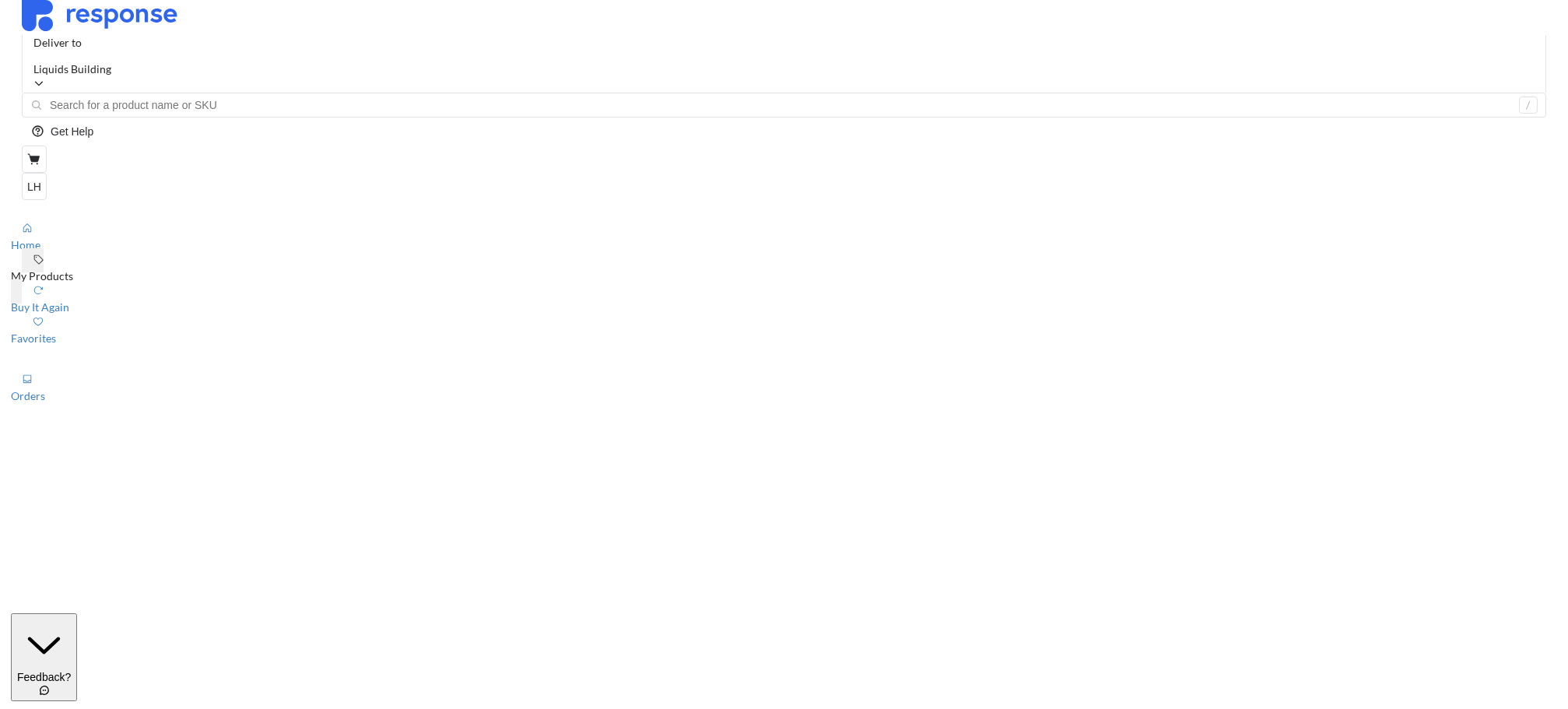 click on "Apply" at bounding box center [0, 0] 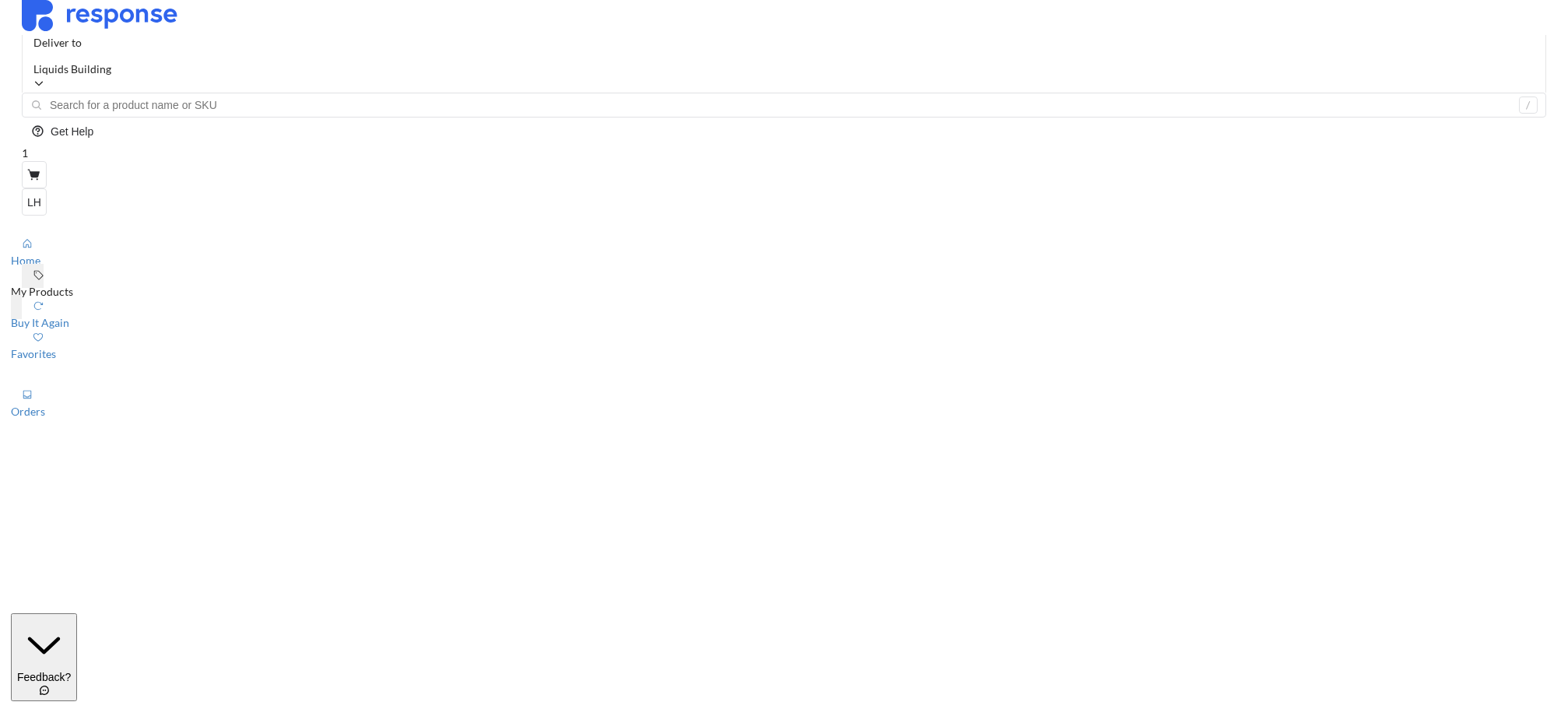 click at bounding box center (44, 1451) 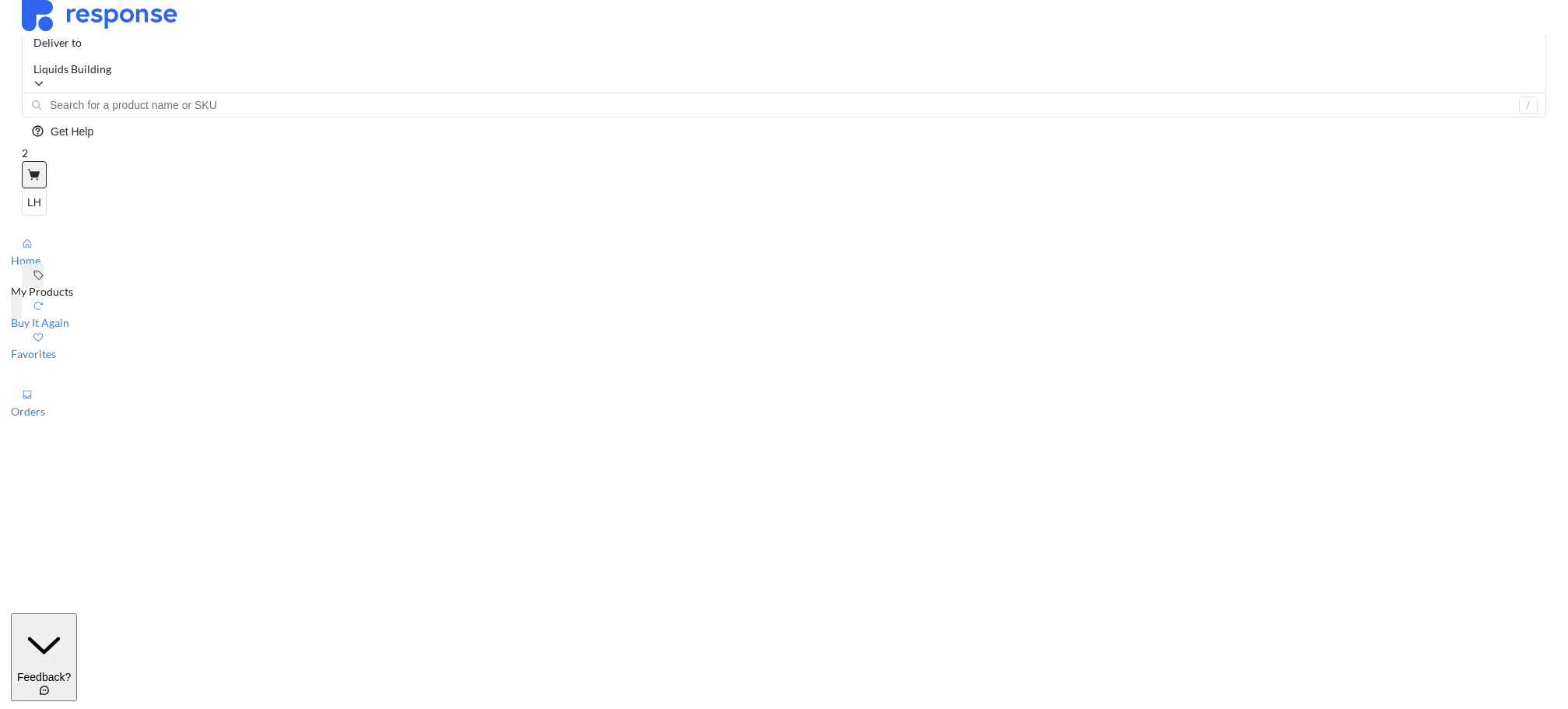 click at bounding box center (34, 174) 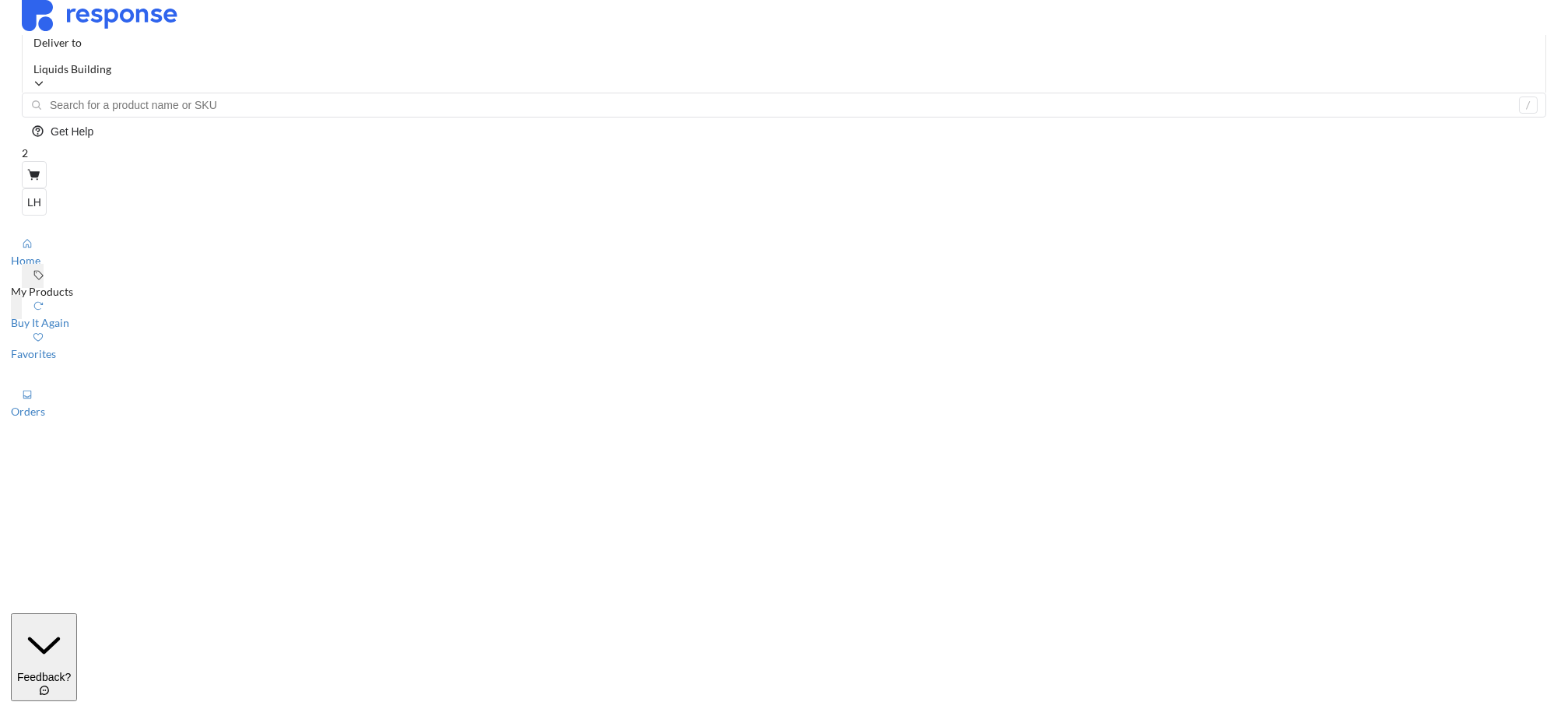 click on "Proceed to Checkout" at bounding box center [784, 1503] 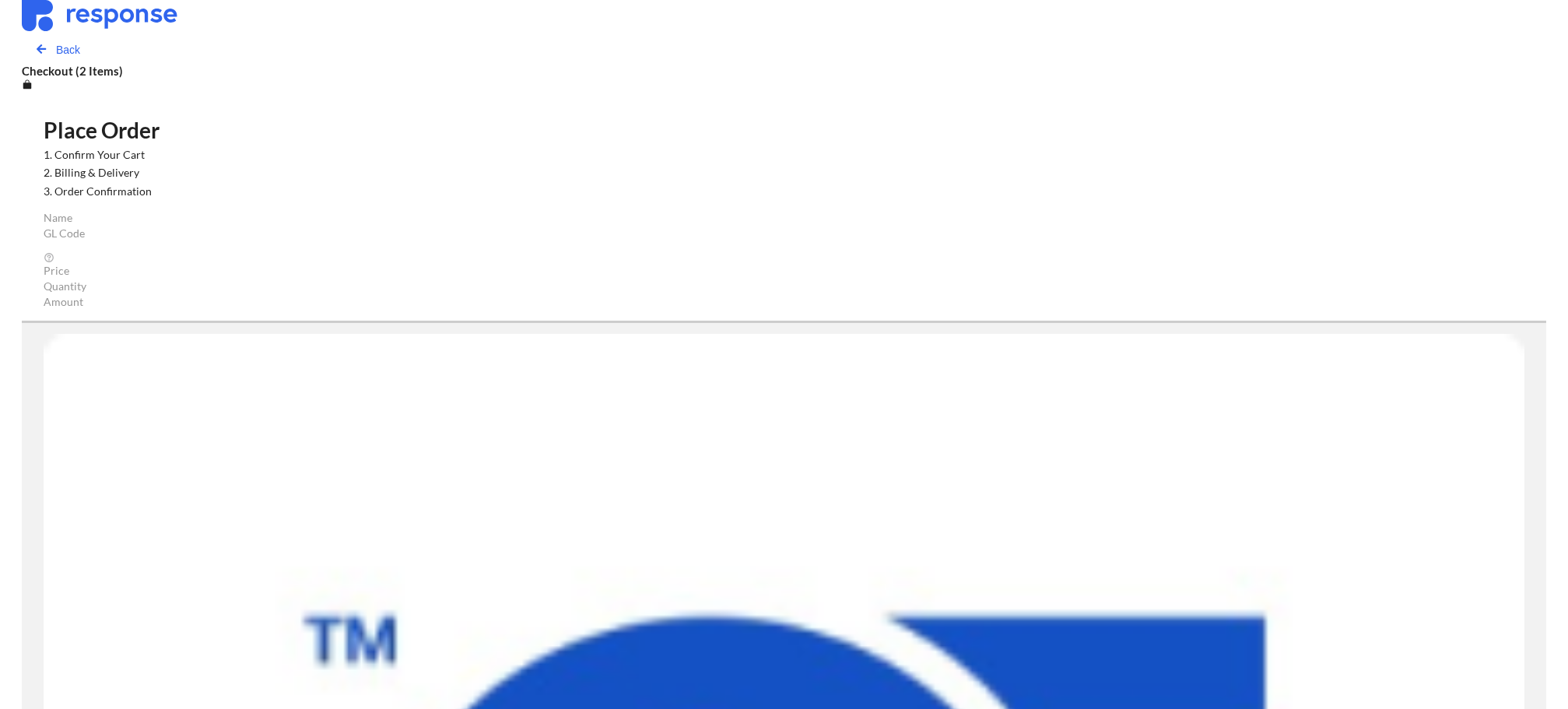 click on "Continue" at bounding box center (784, 2572) 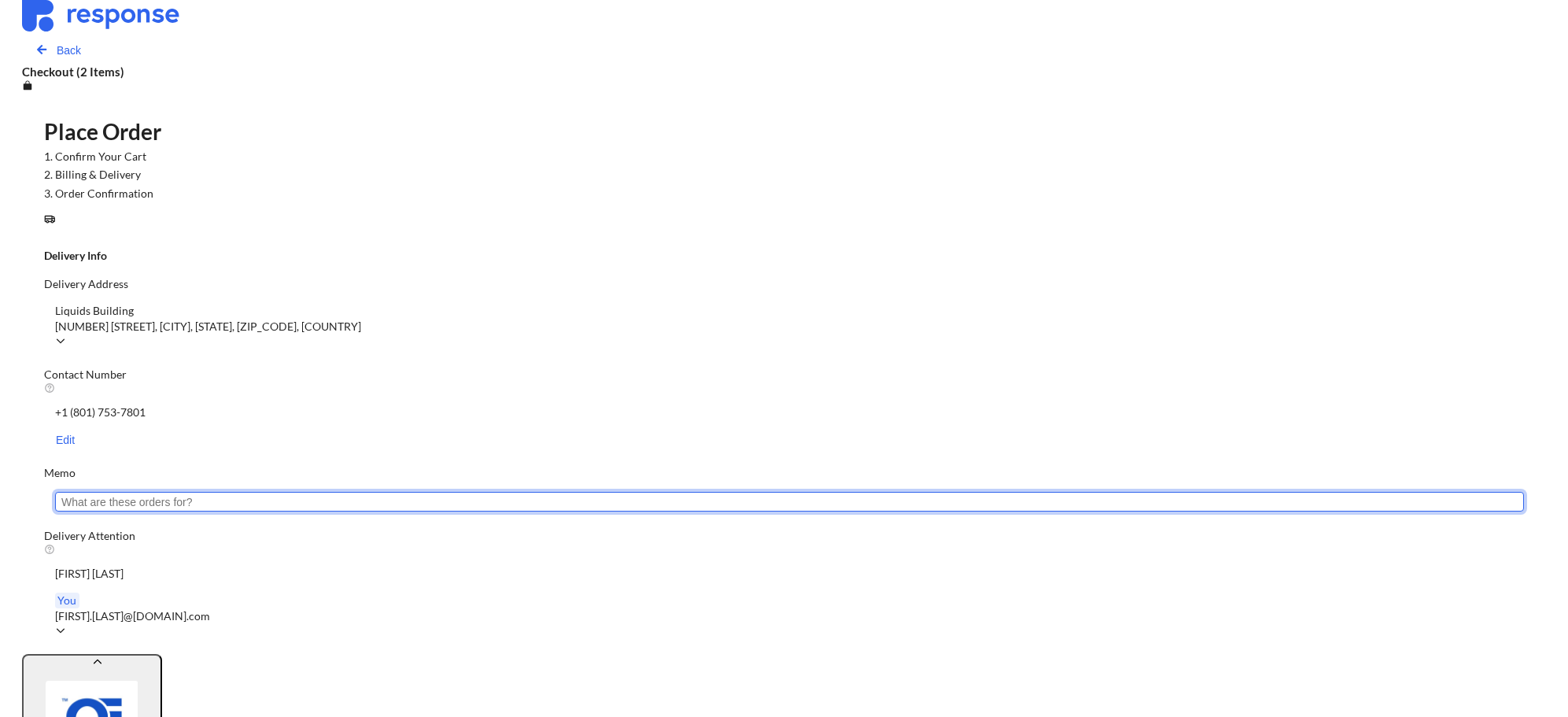 click at bounding box center [789, 501] 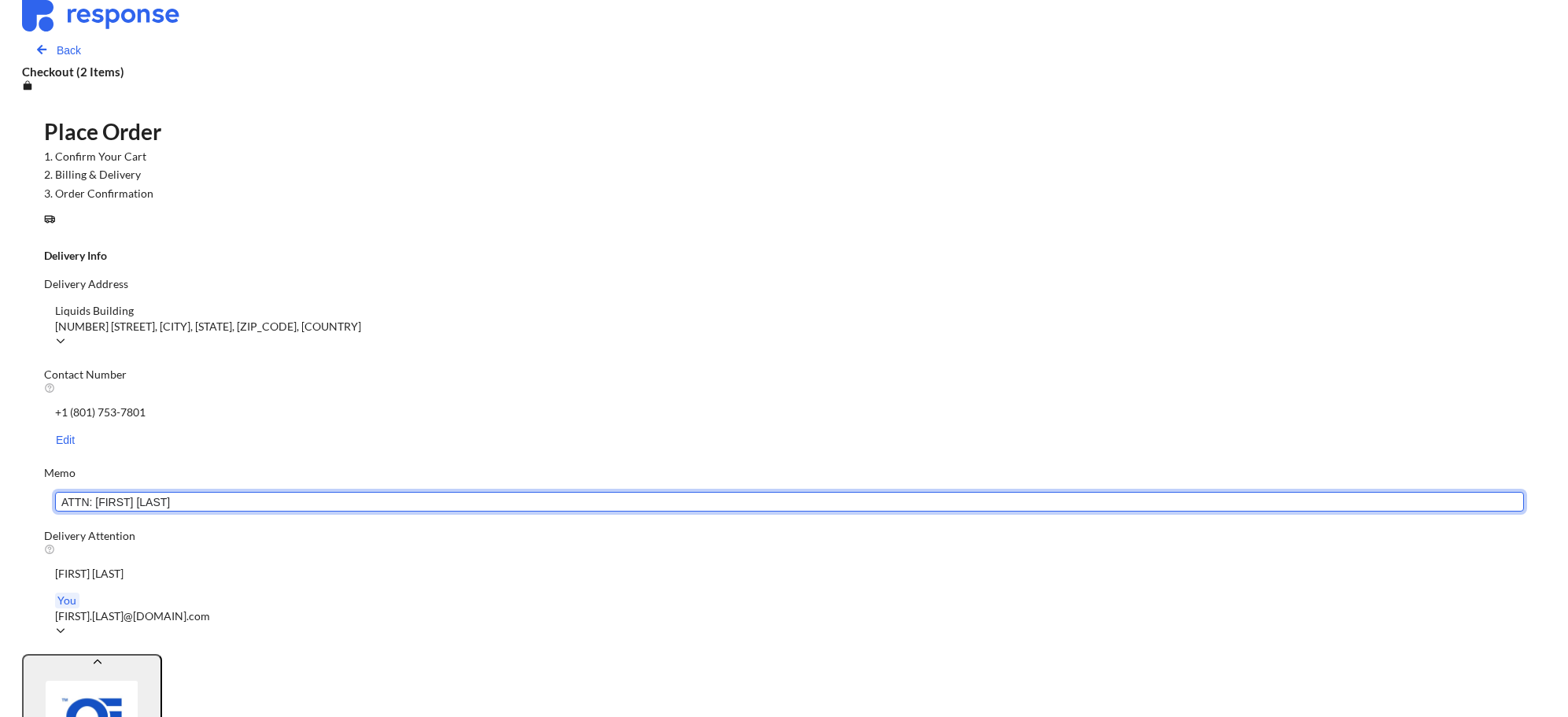 type on "ATTN: [FIRST] [LAST]" 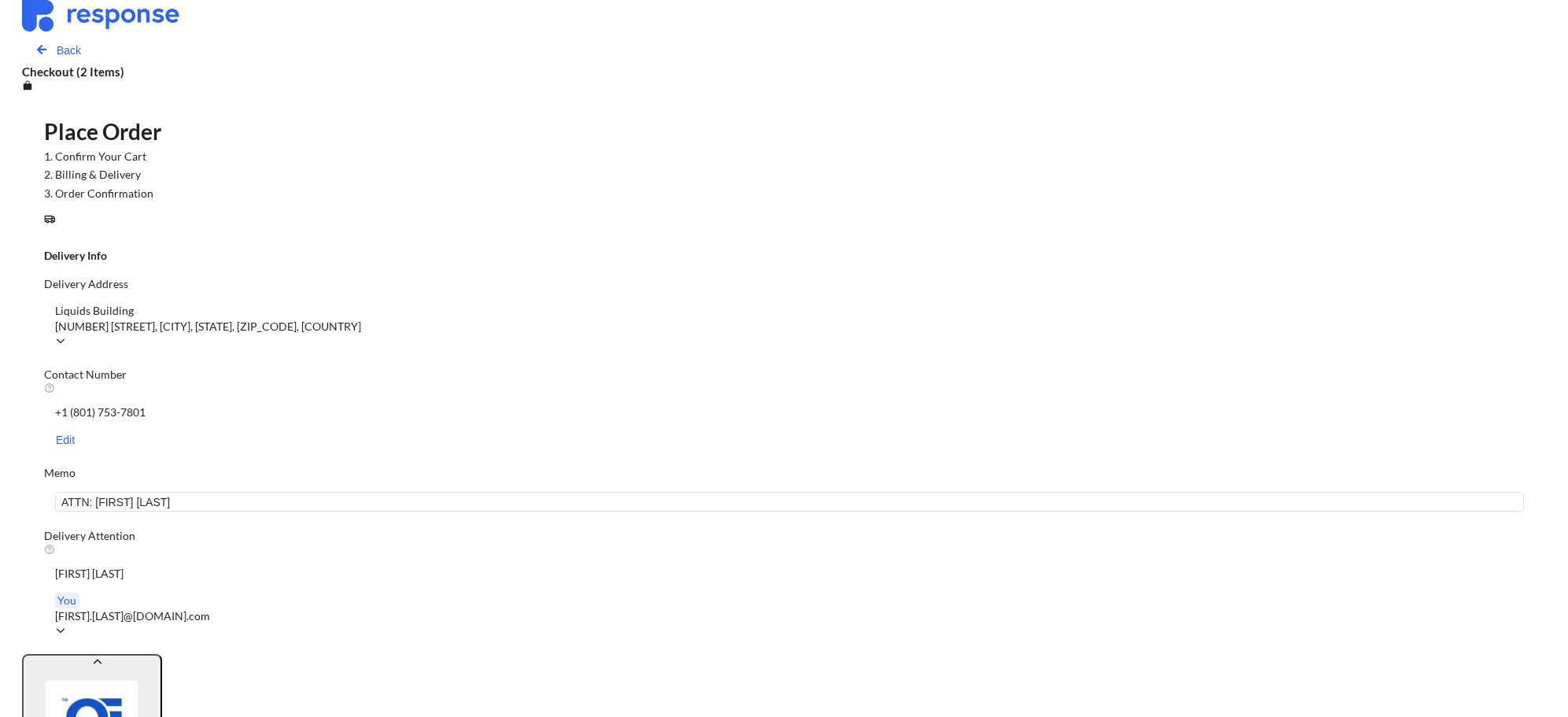 click on "Select billing method" at bounding box center (784, 891) 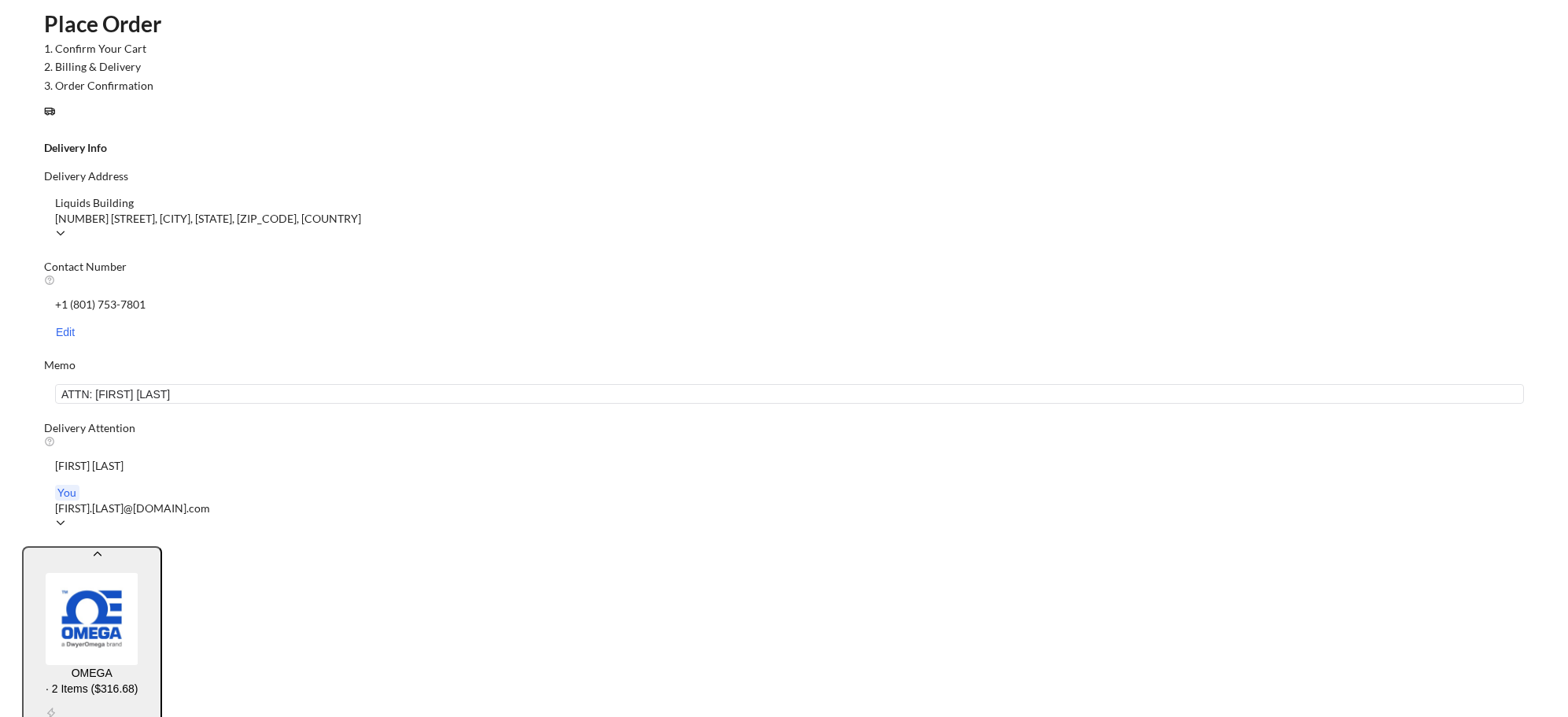 scroll, scrollTop: 354, scrollLeft: 0, axis: vertical 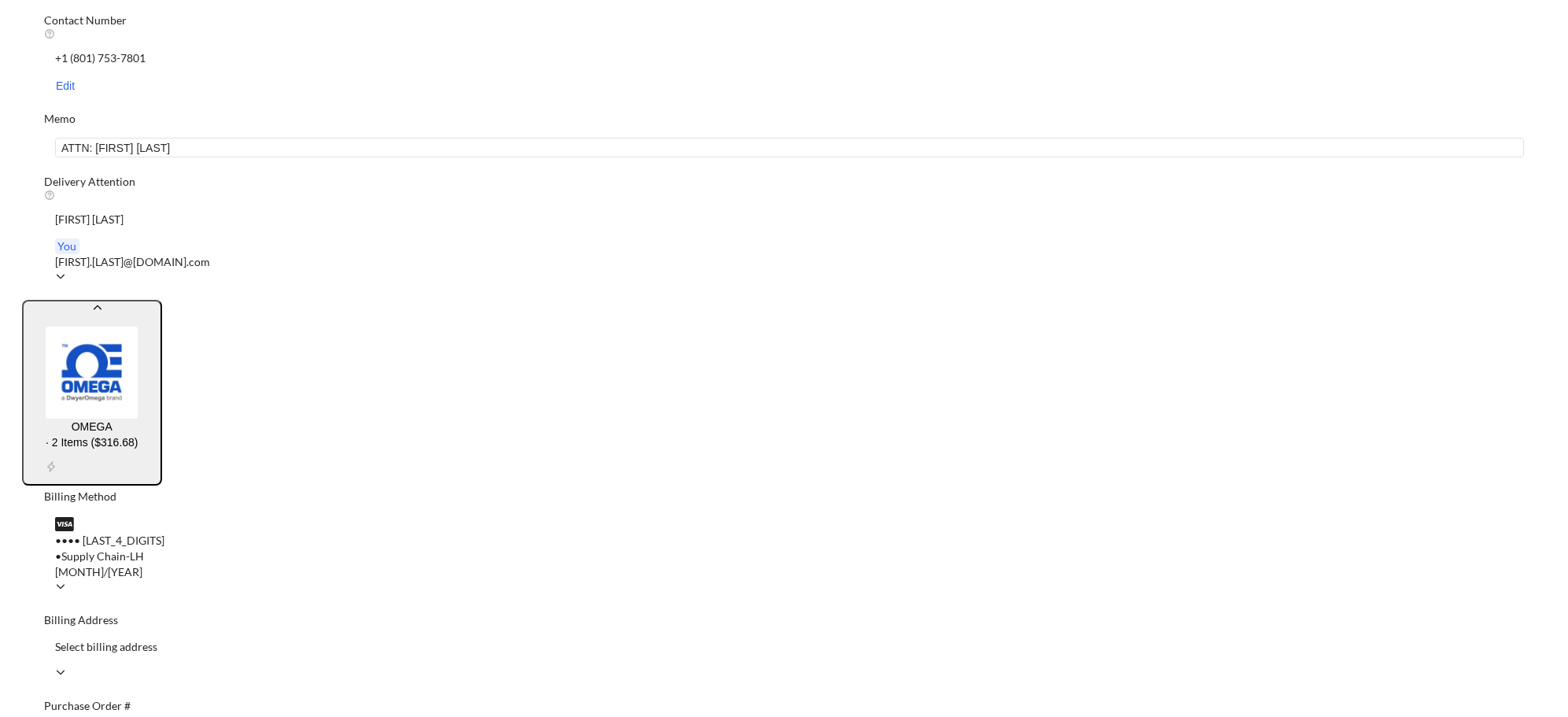 click on "Select billing address" at bounding box center (784, 660) 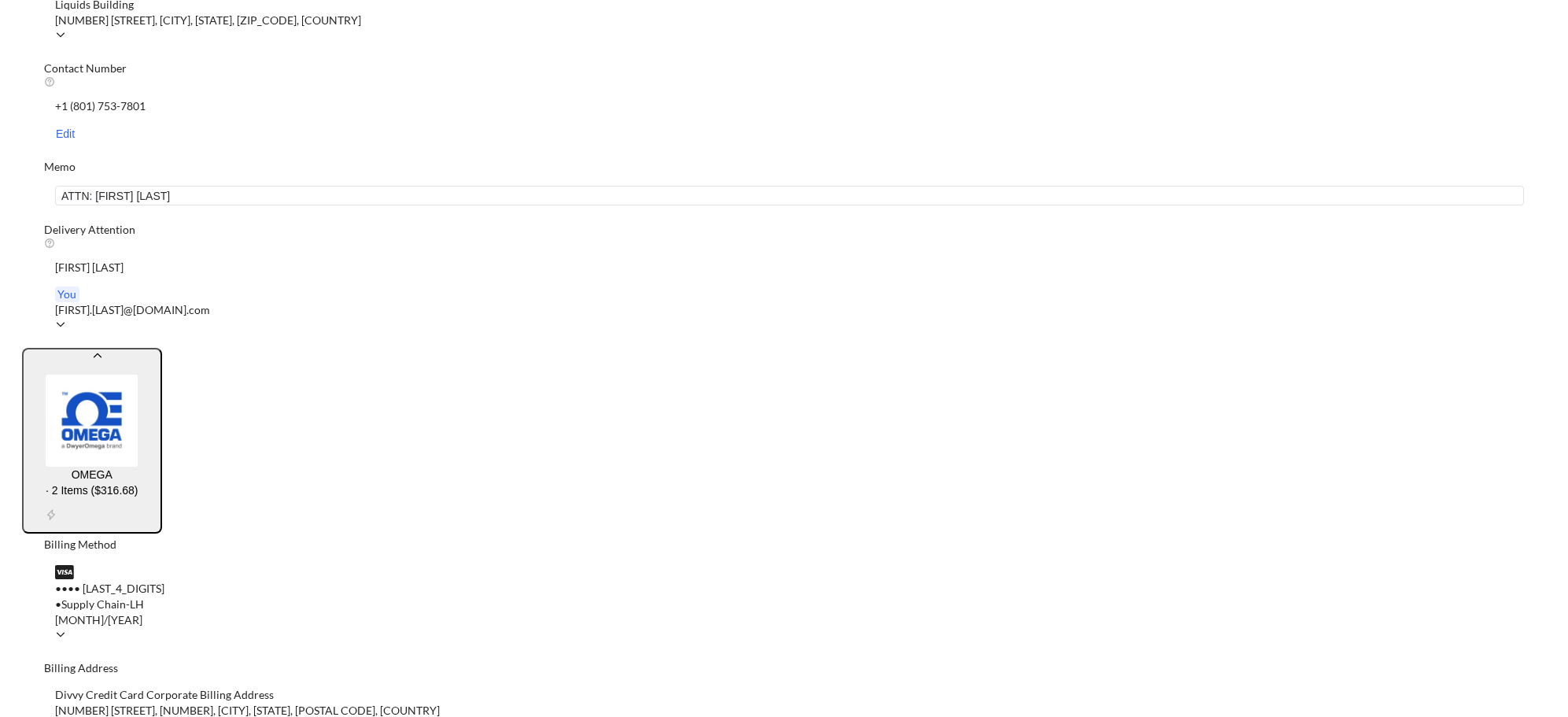 scroll, scrollTop: 0, scrollLeft: 0, axis: both 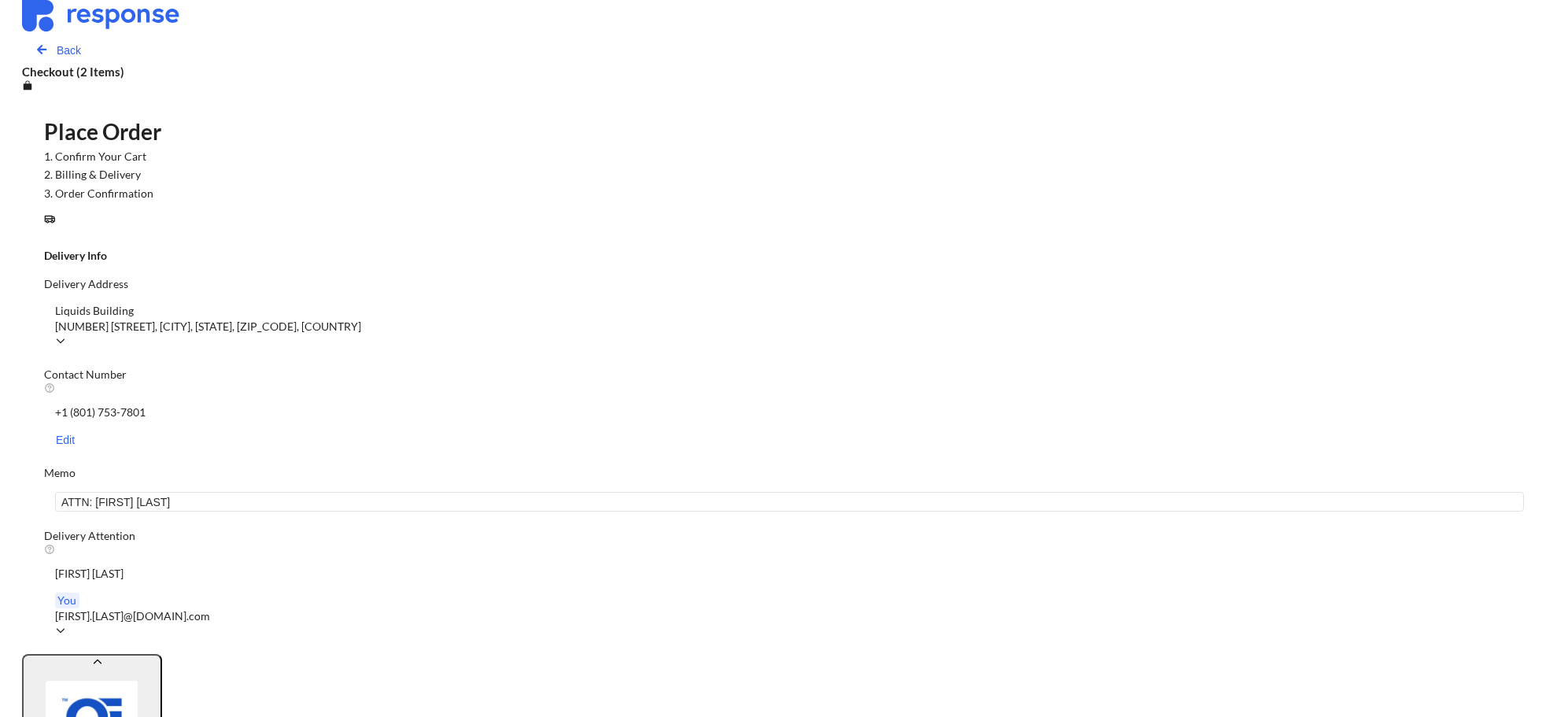 click on "Place Order" at bounding box center (784, 3817) 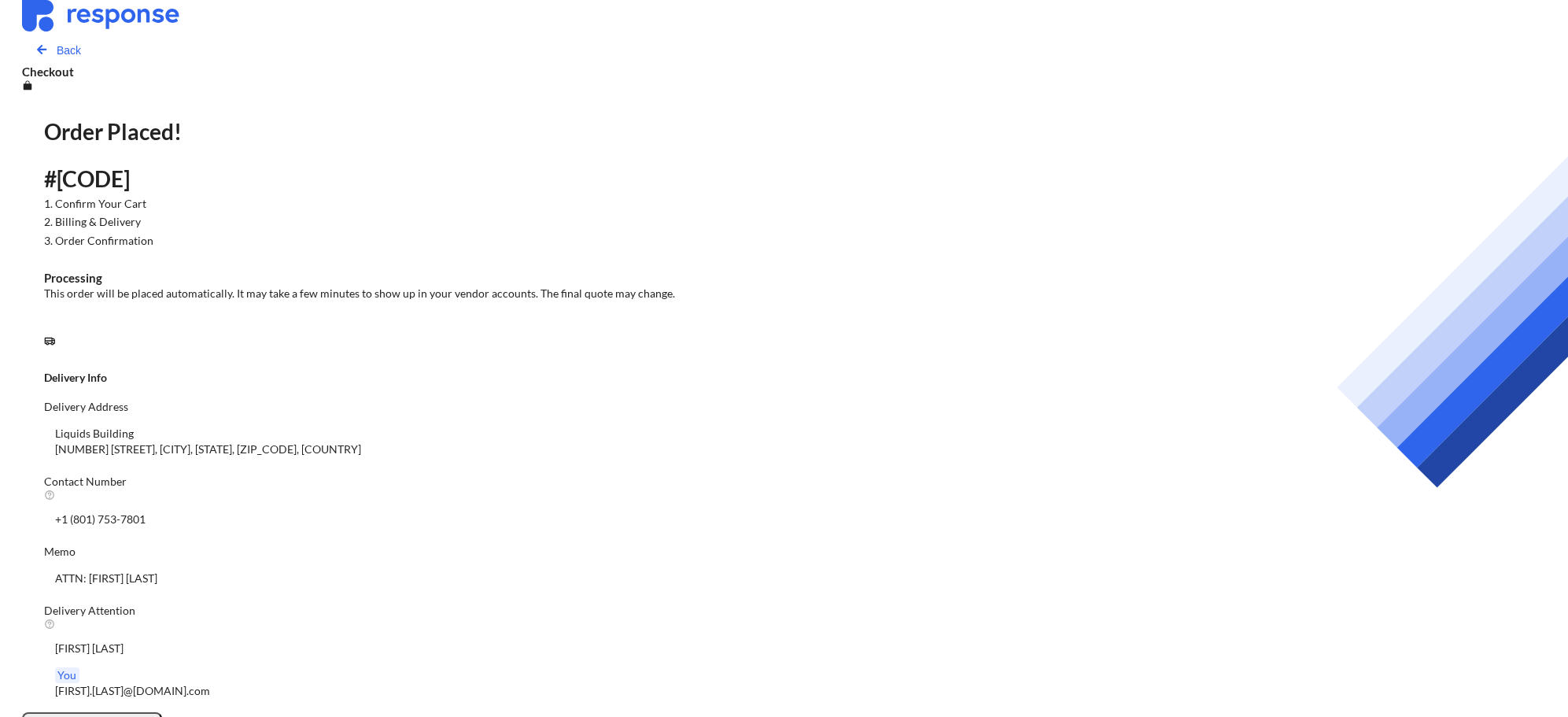 click at bounding box center [784, 249] 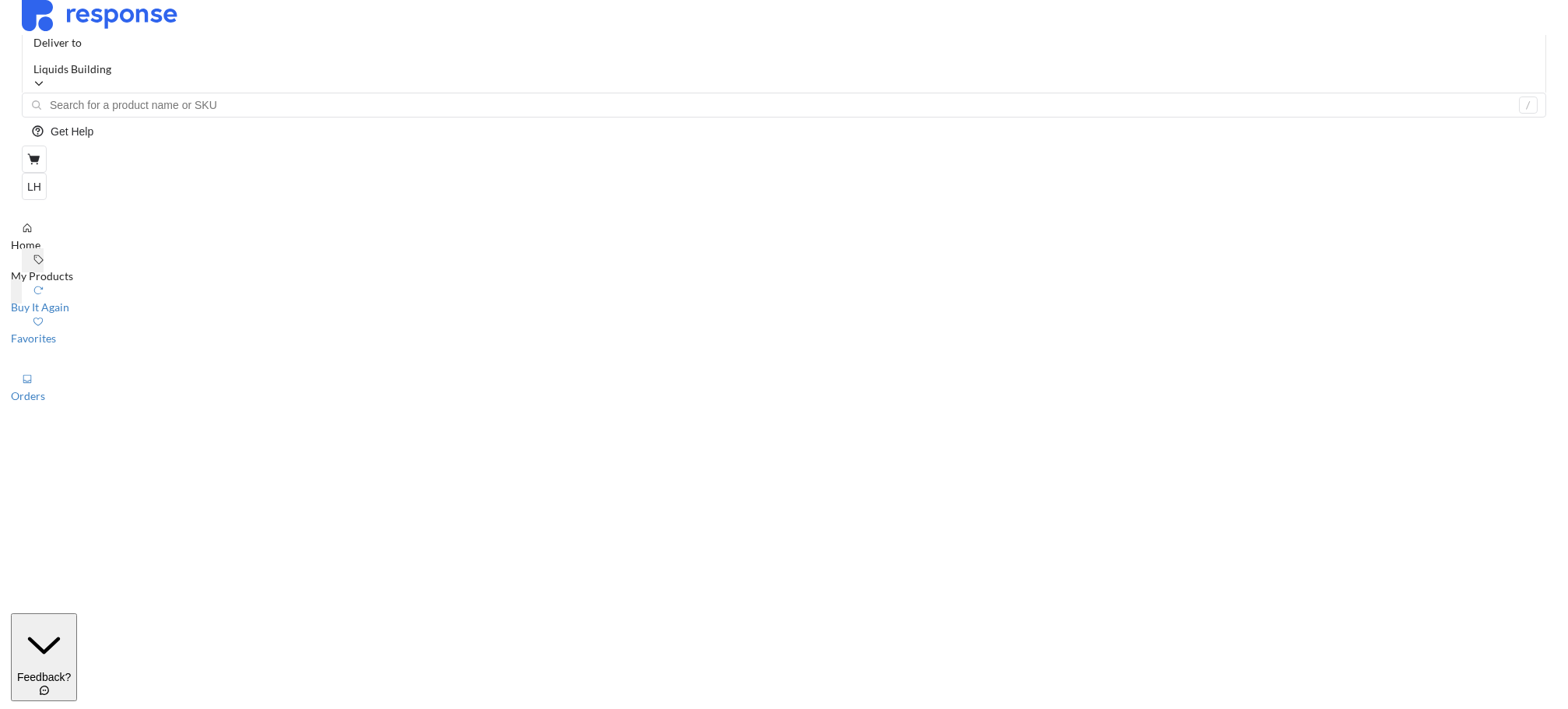 click on "Home" at bounding box center (26, 244) 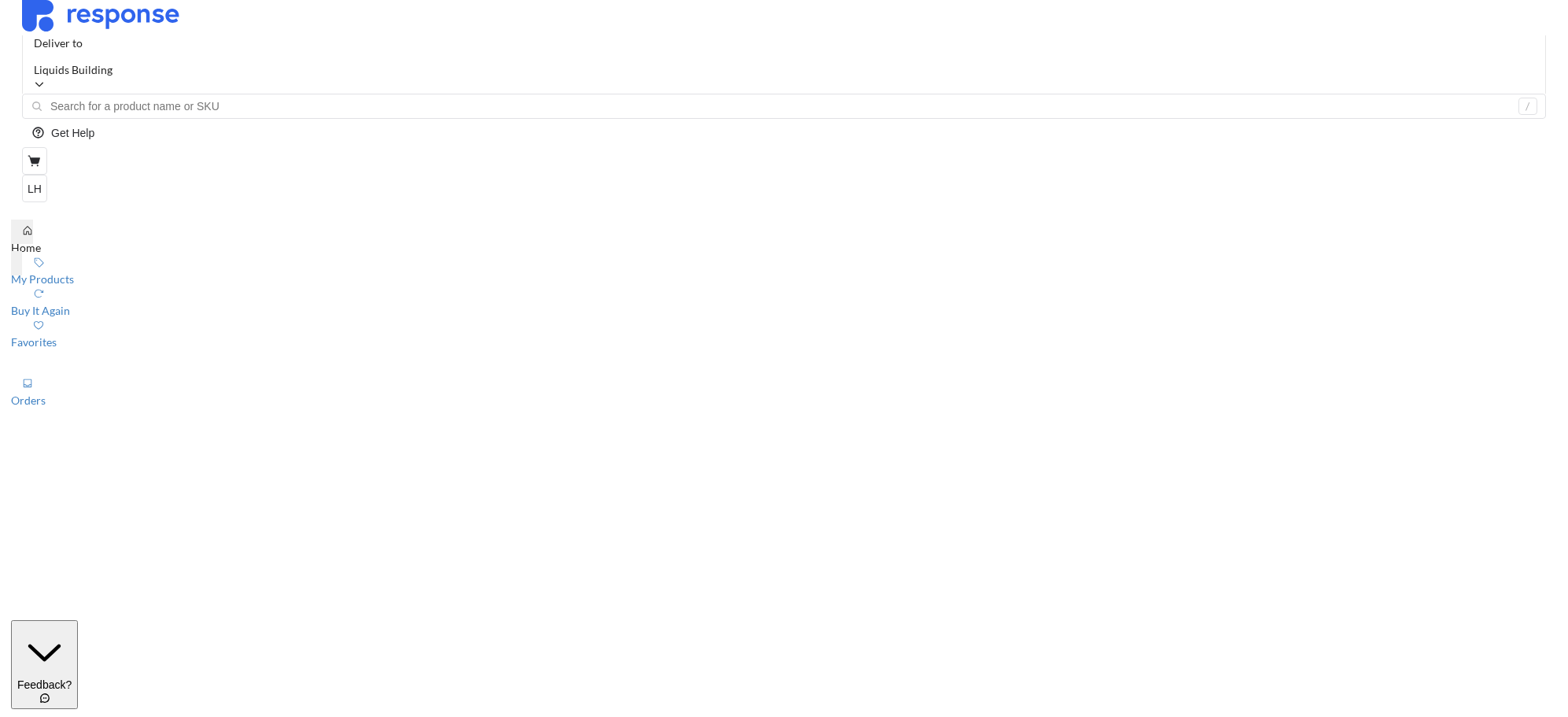 click on "Good Afternoon, [NAME]" at bounding box center [784, 906] 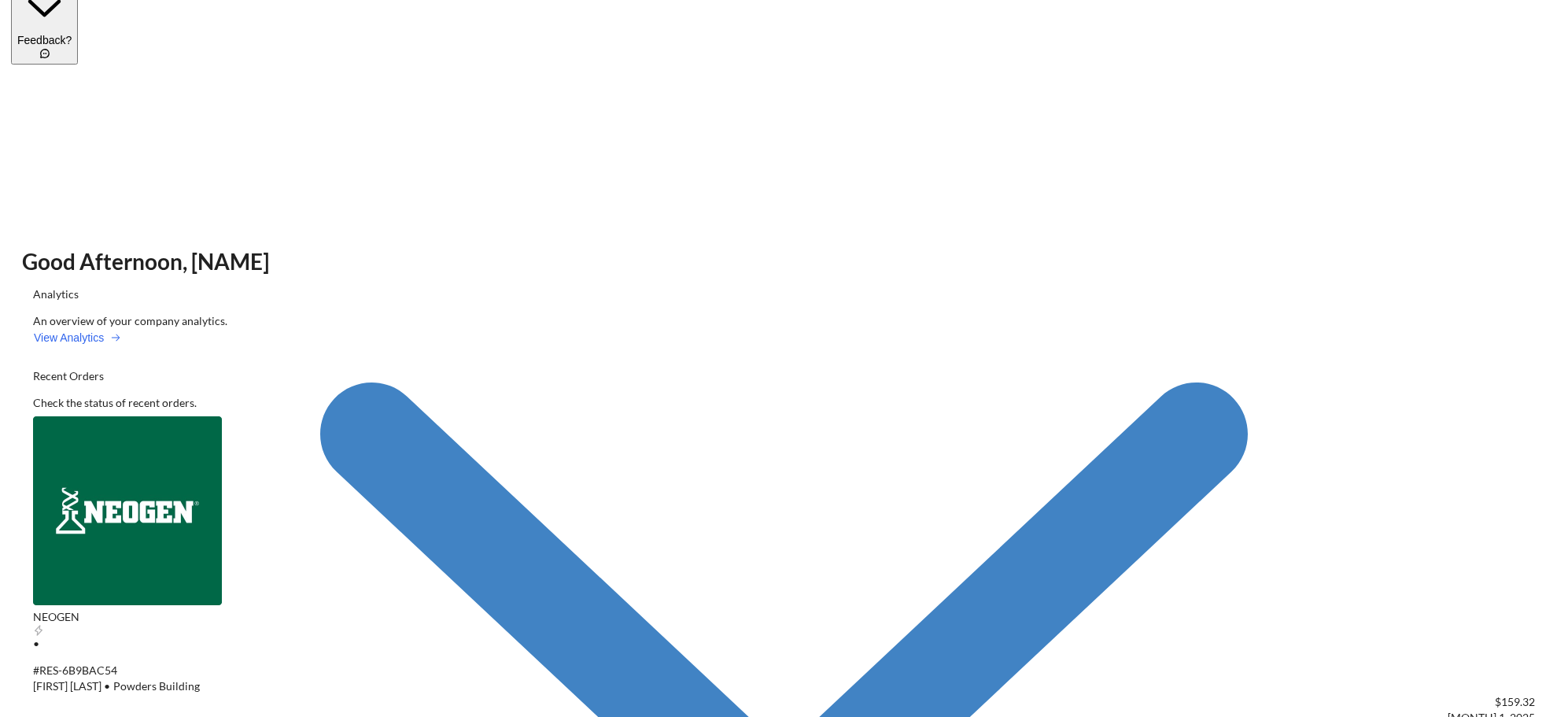 scroll, scrollTop: 689, scrollLeft: 0, axis: vertical 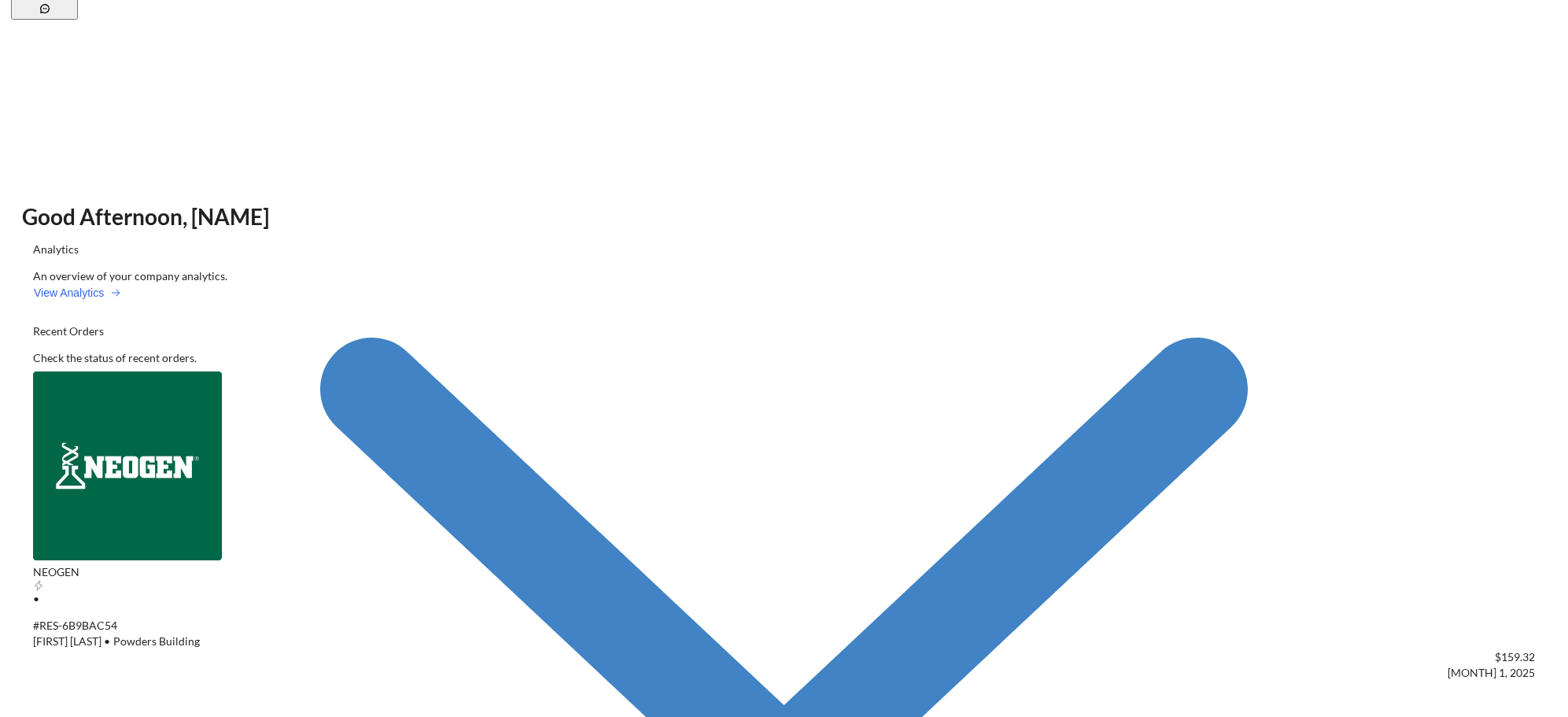 drag, startPoint x: 660, startPoint y: 221, endPoint x: 611, endPoint y: 293, distance: 87.09191 